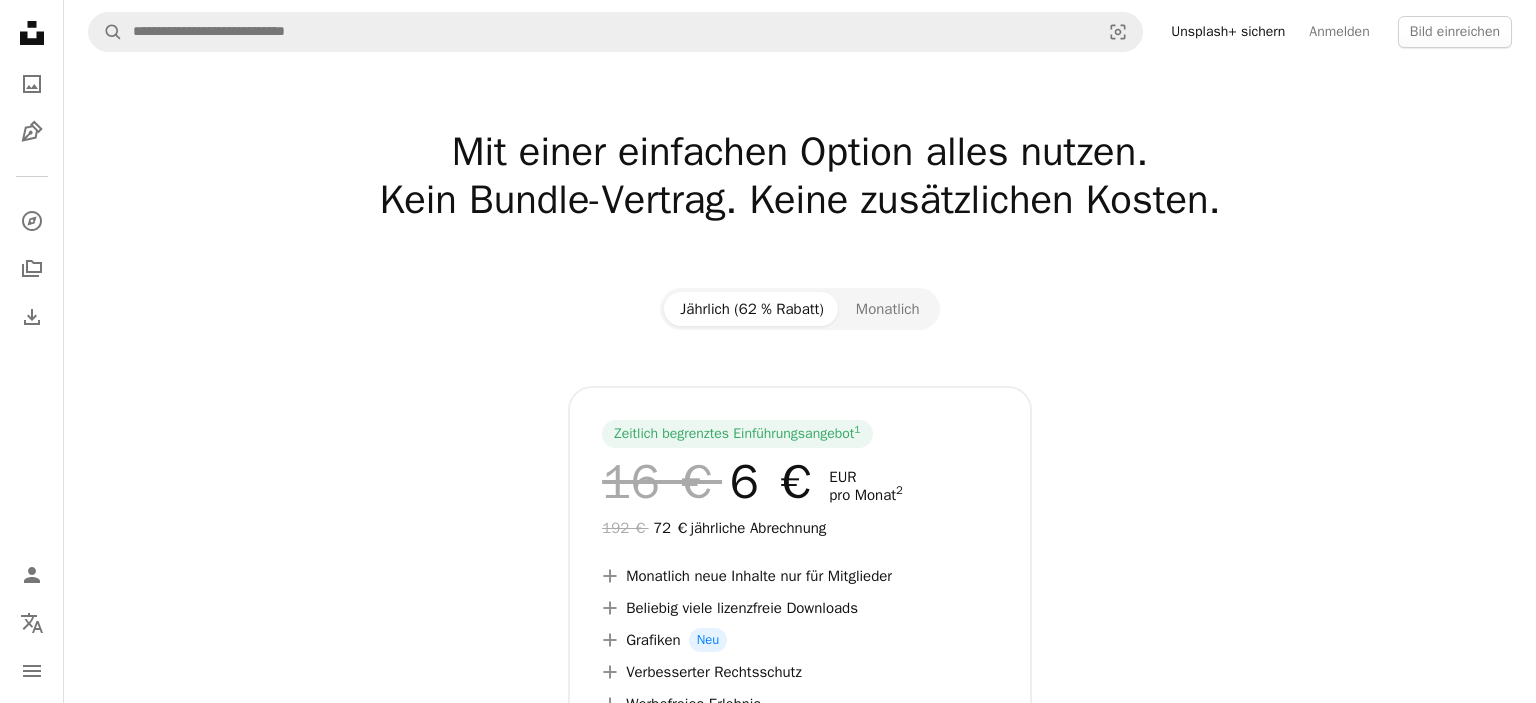 scroll, scrollTop: 0, scrollLeft: 0, axis: both 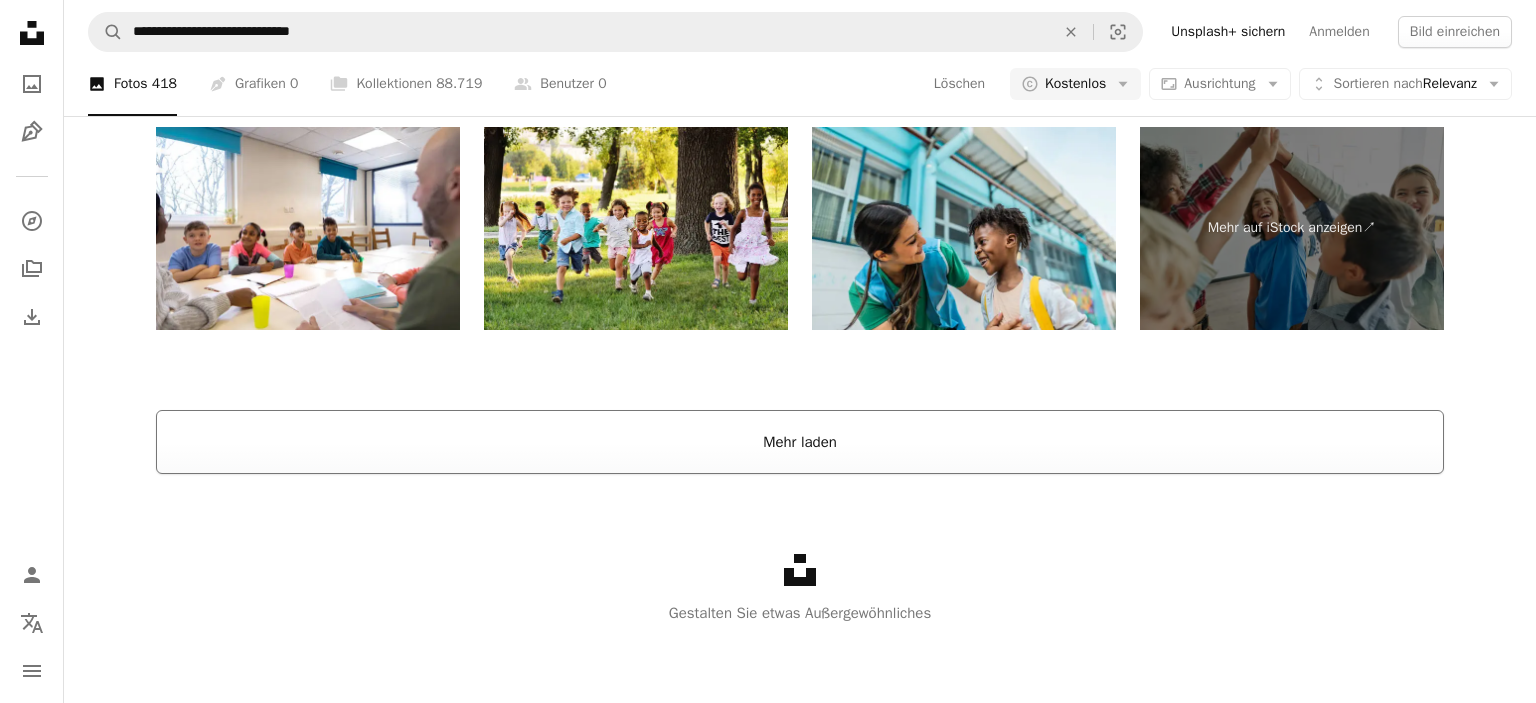 click on "Mehr laden" at bounding box center [800, 442] 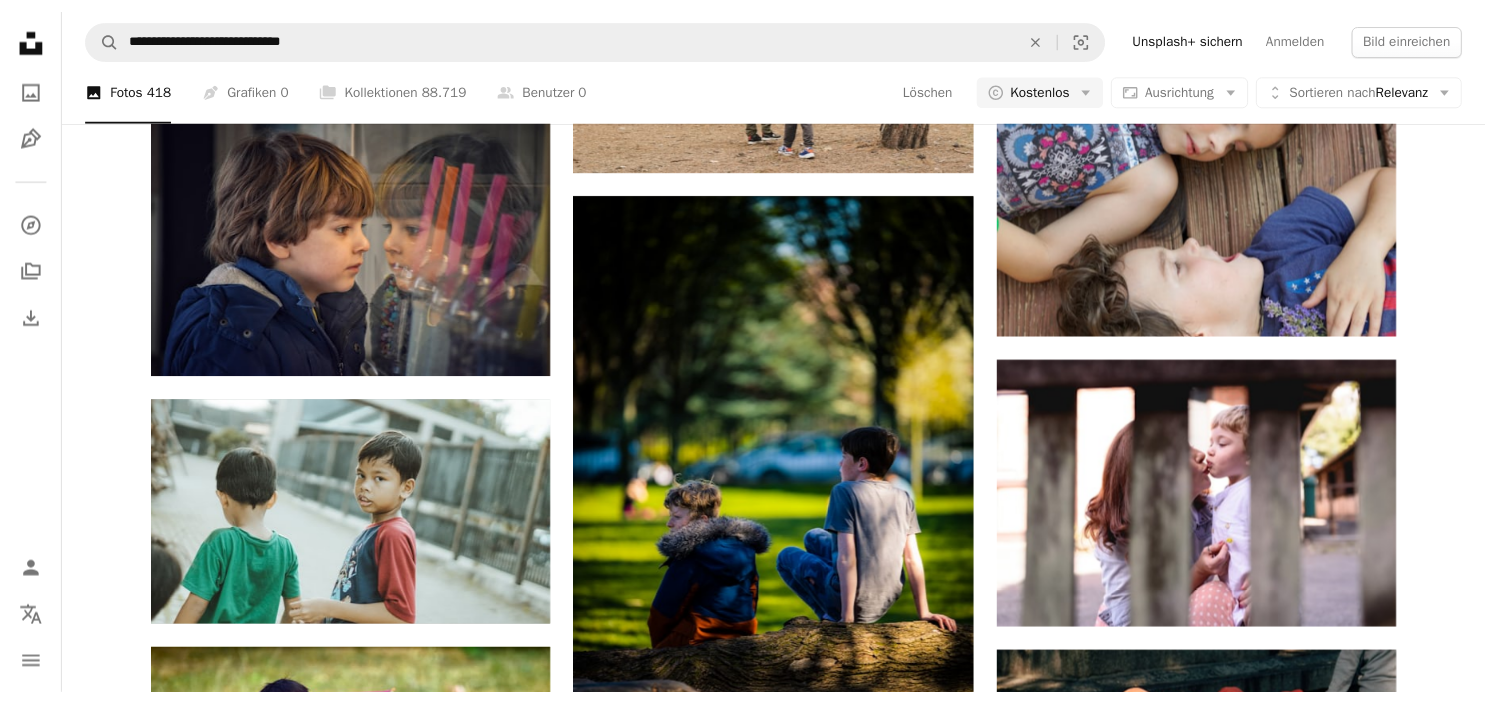 scroll, scrollTop: 33207, scrollLeft: 0, axis: vertical 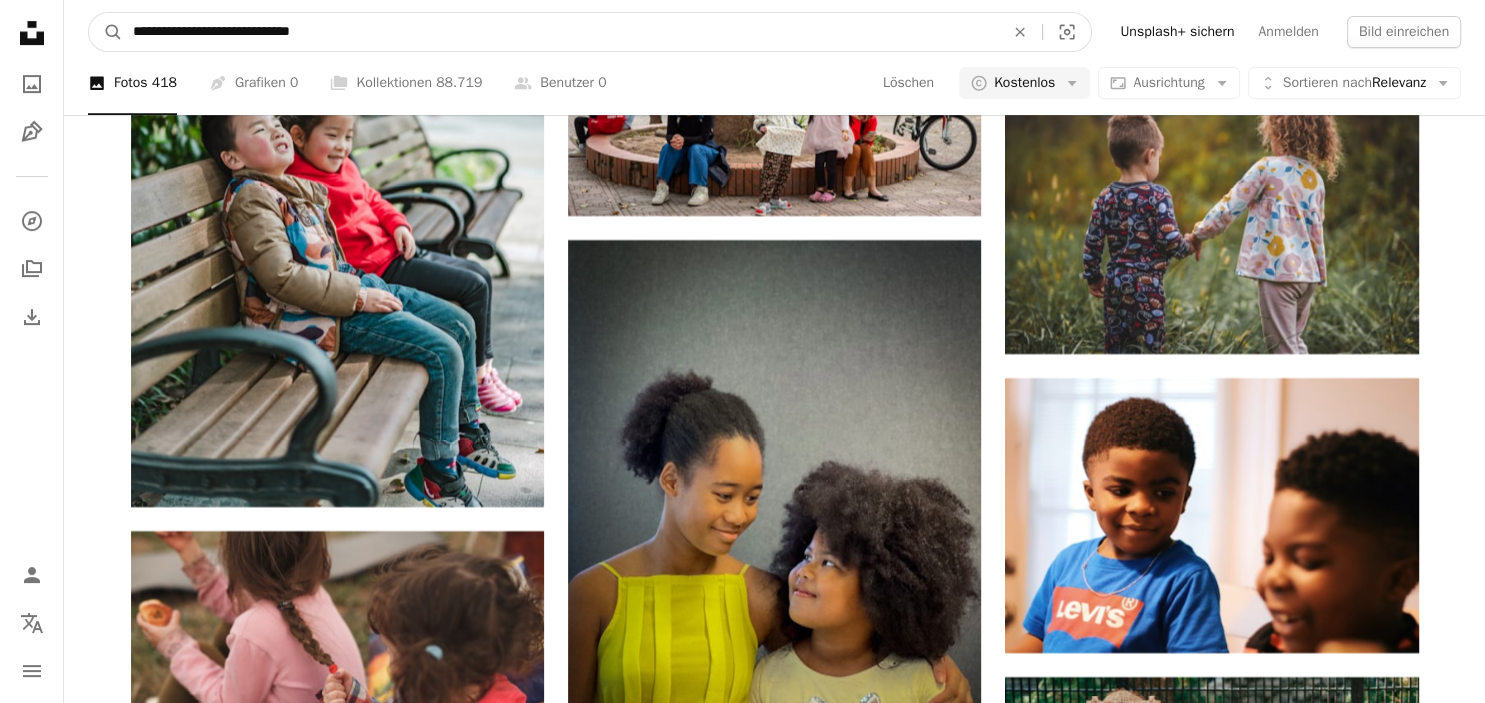 click on "**********" at bounding box center [560, 32] 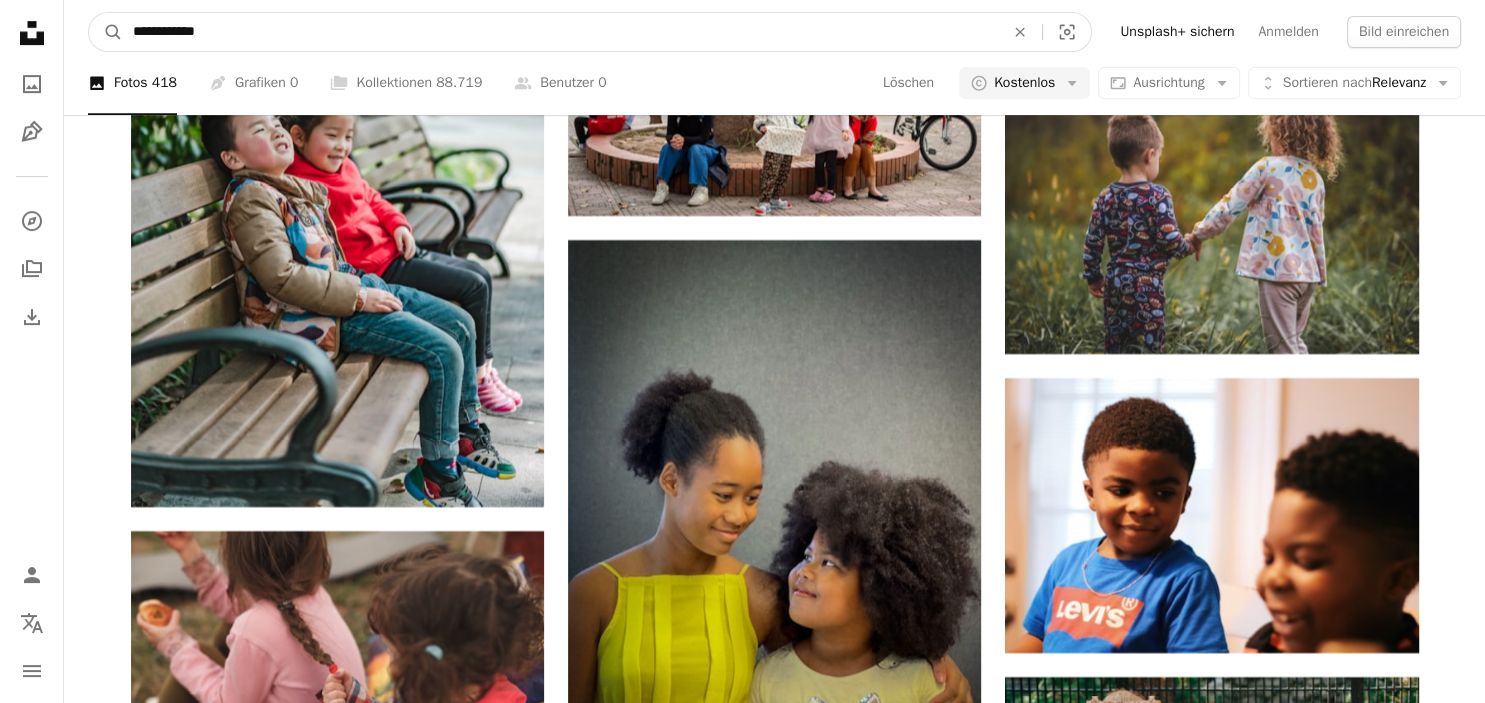 type on "**********" 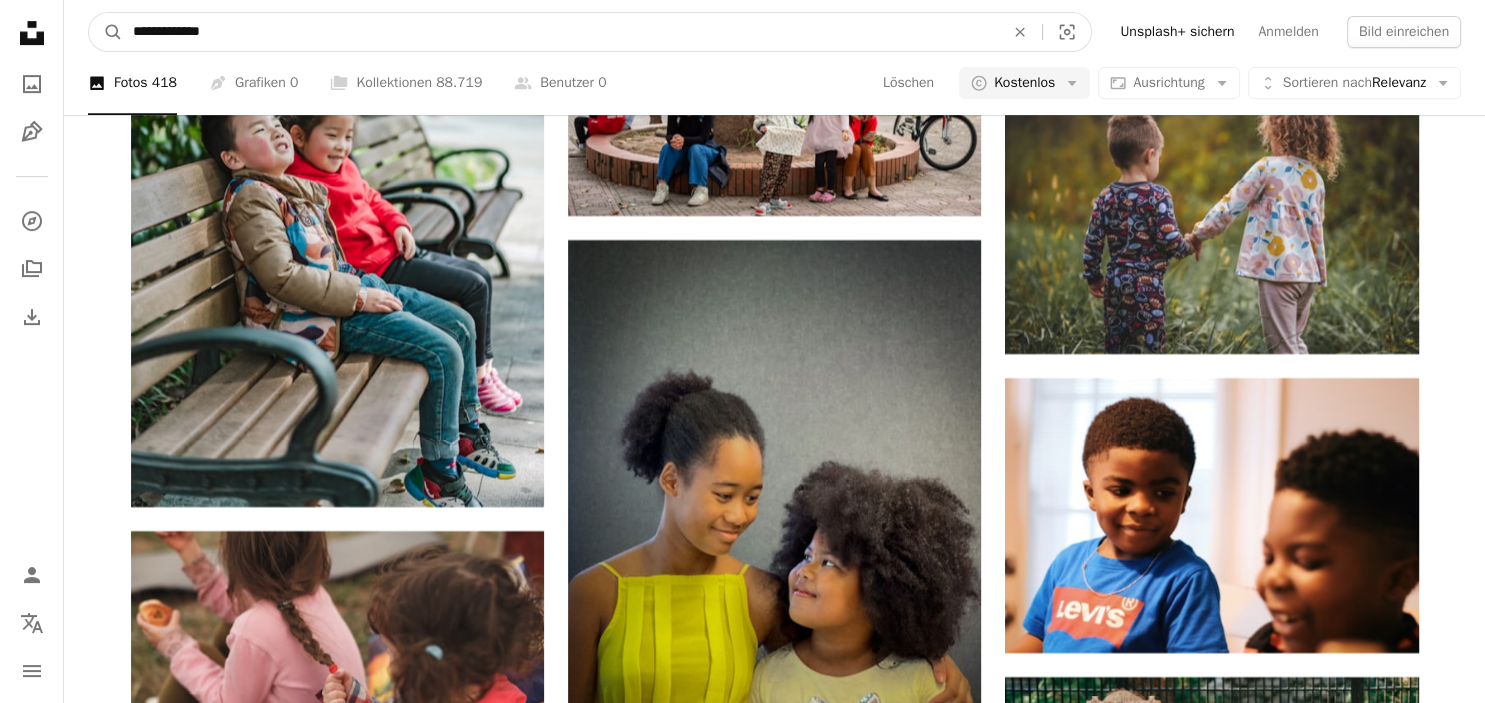 click on "A magnifying glass" at bounding box center [106, 32] 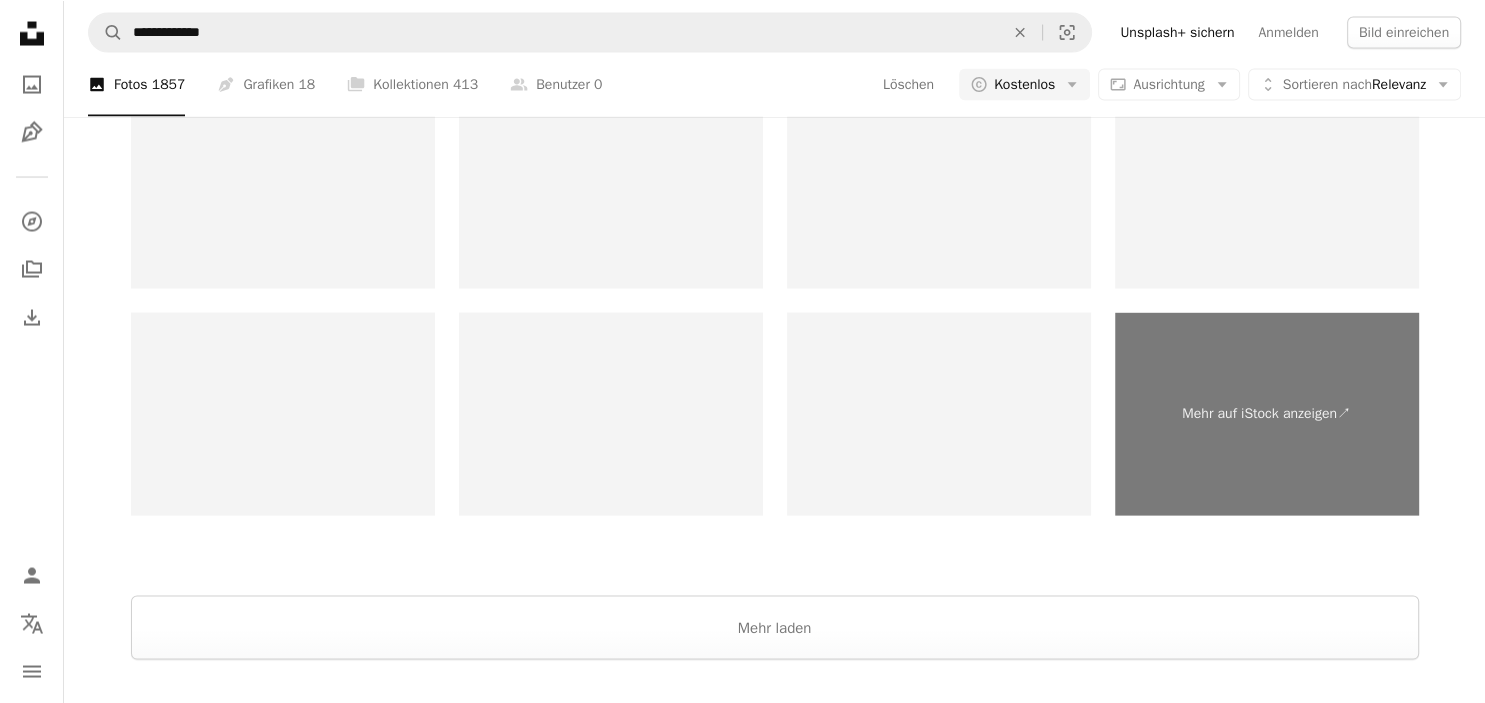scroll, scrollTop: 4127, scrollLeft: 0, axis: vertical 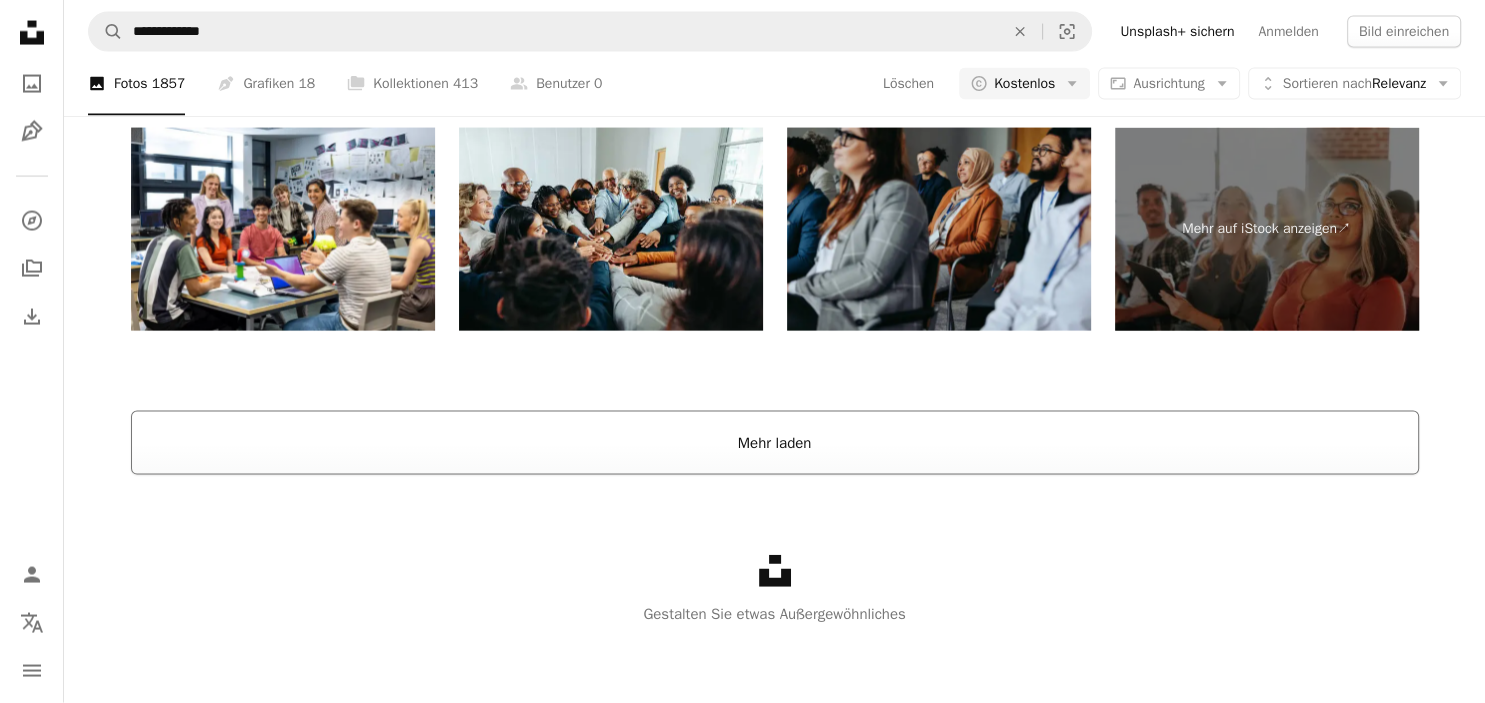 click on "Mehr laden" at bounding box center [775, 443] 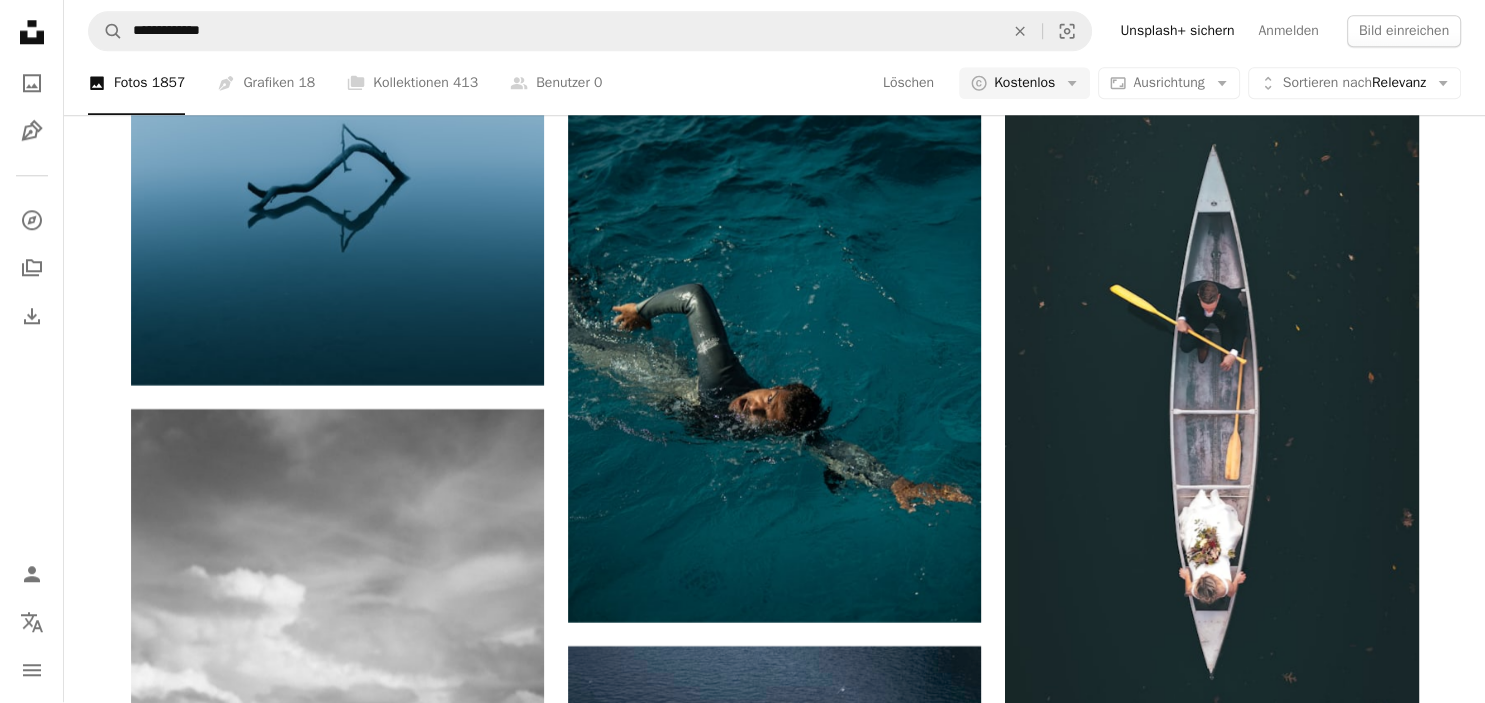 scroll, scrollTop: 9545, scrollLeft: 0, axis: vertical 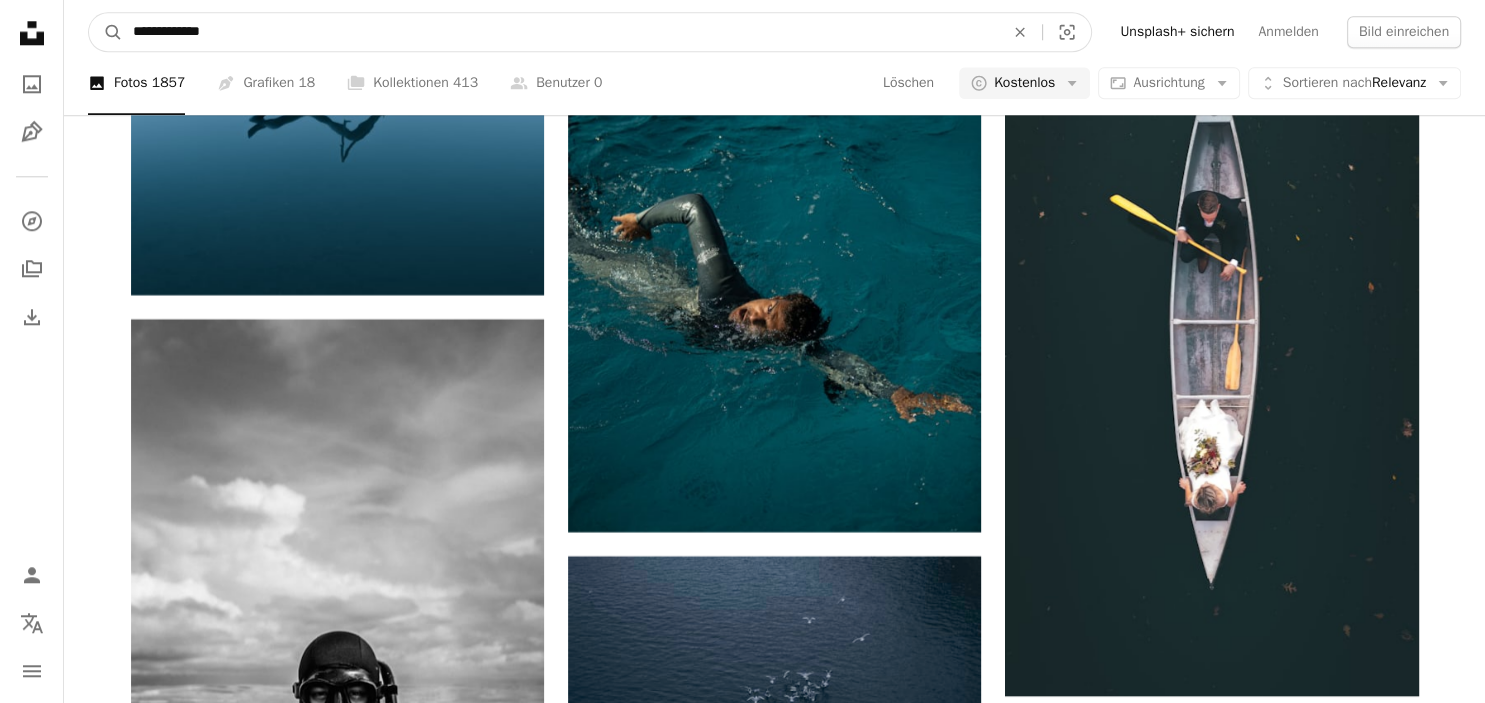 click on "**********" at bounding box center (560, 32) 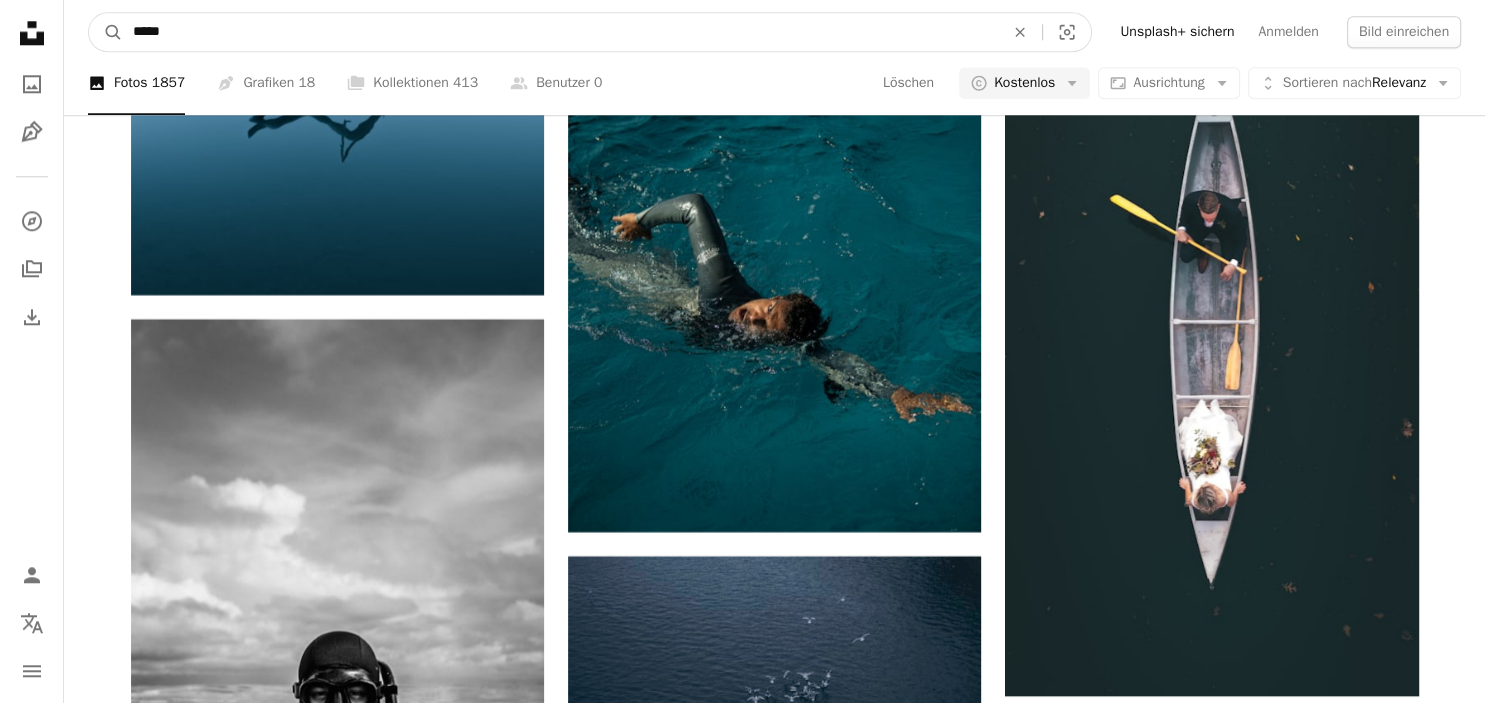 type on "******" 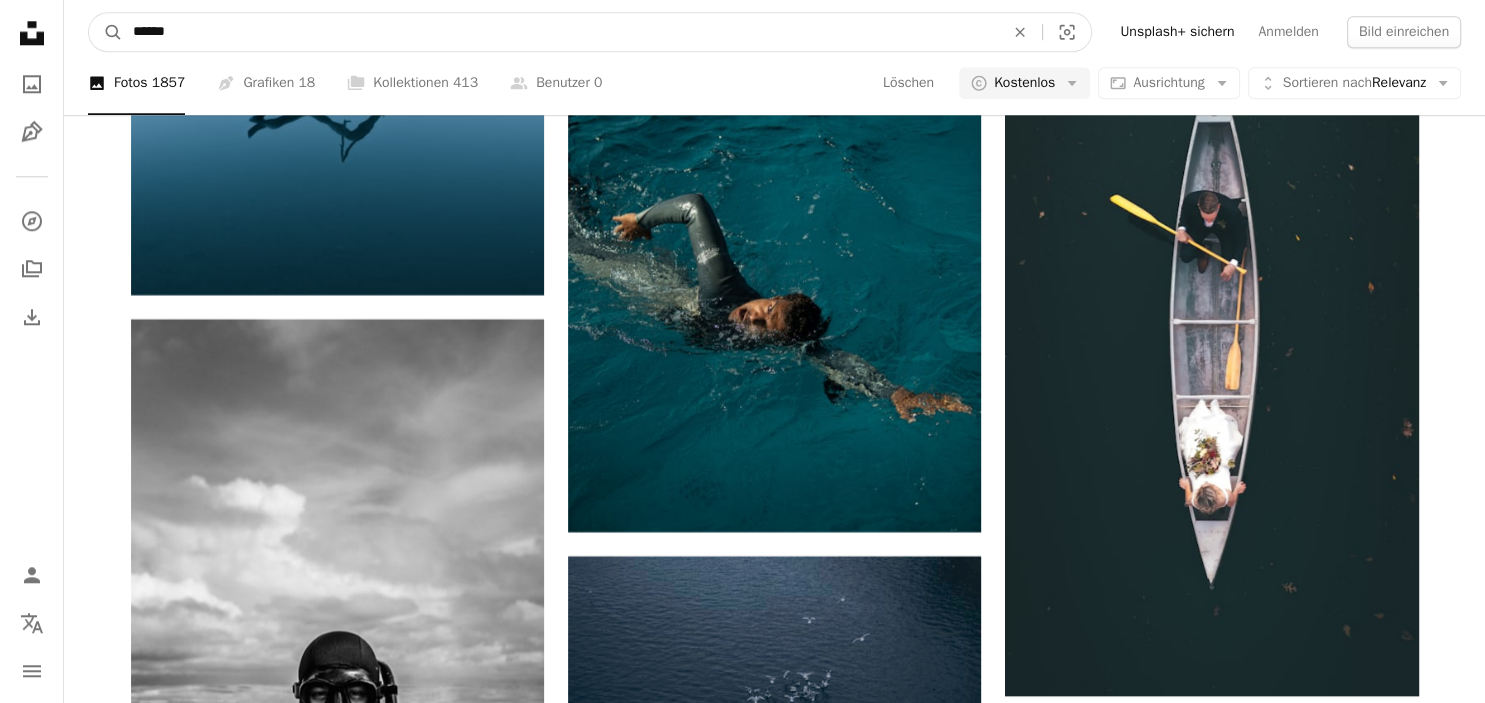click on "A magnifying glass" at bounding box center (106, 32) 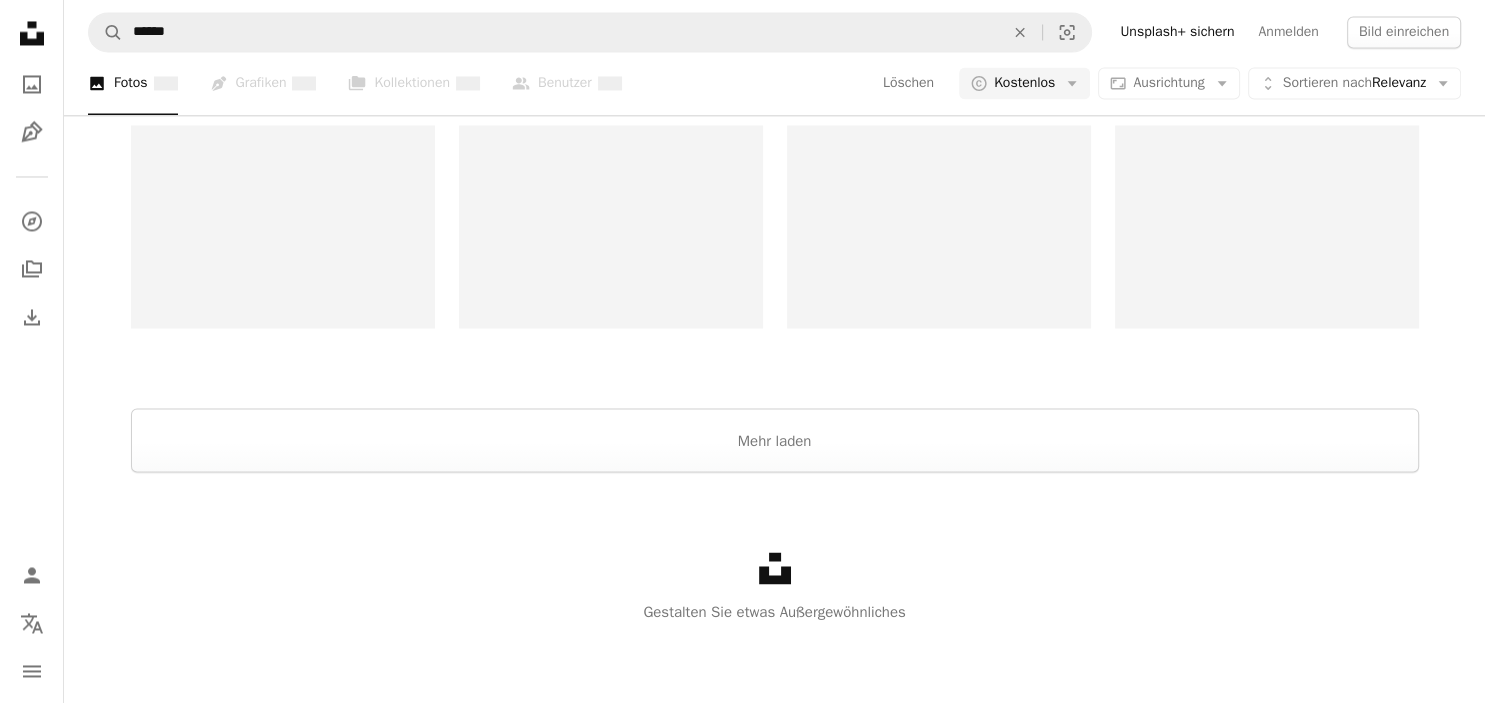 scroll, scrollTop: 0, scrollLeft: 0, axis: both 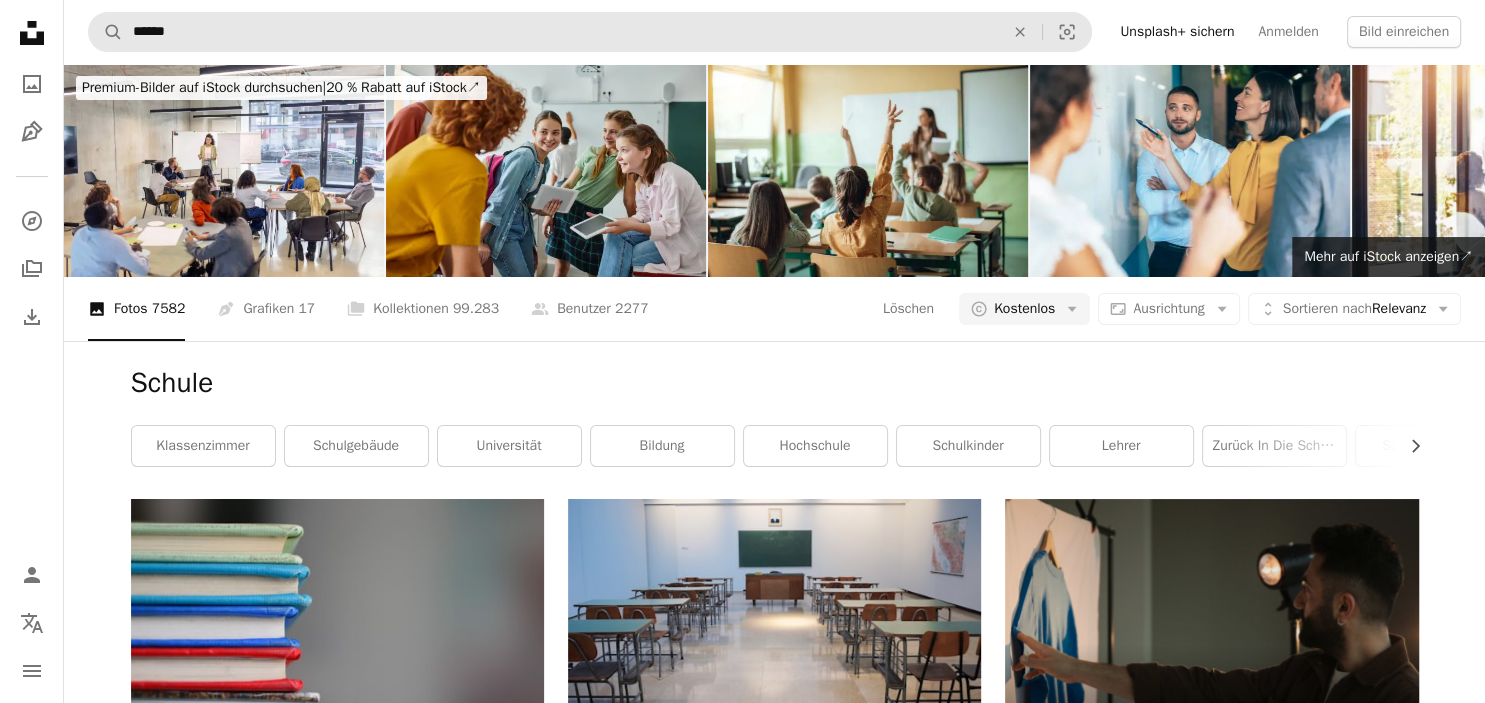 click on "A magnifying glass ****** An X shape Visual search" at bounding box center (590, 32) 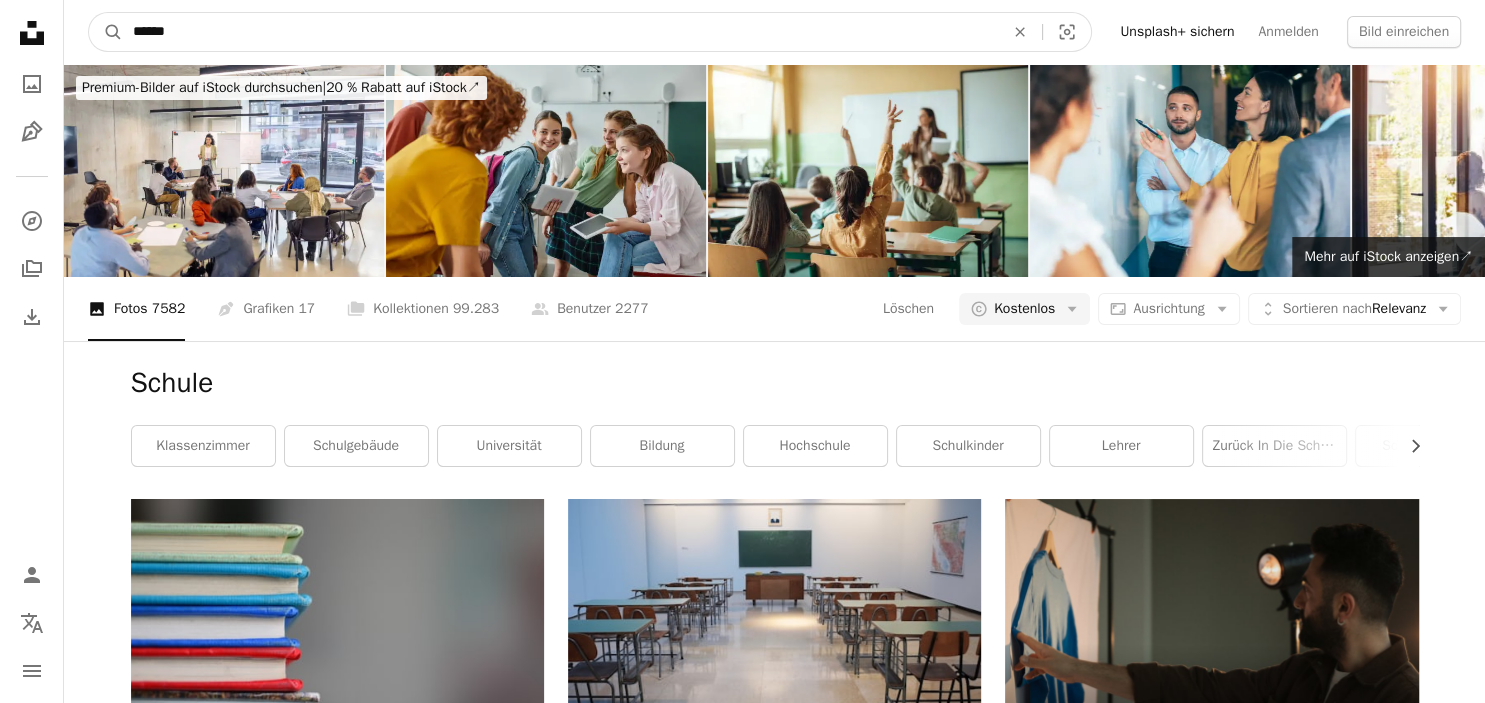 click on "******" at bounding box center [560, 32] 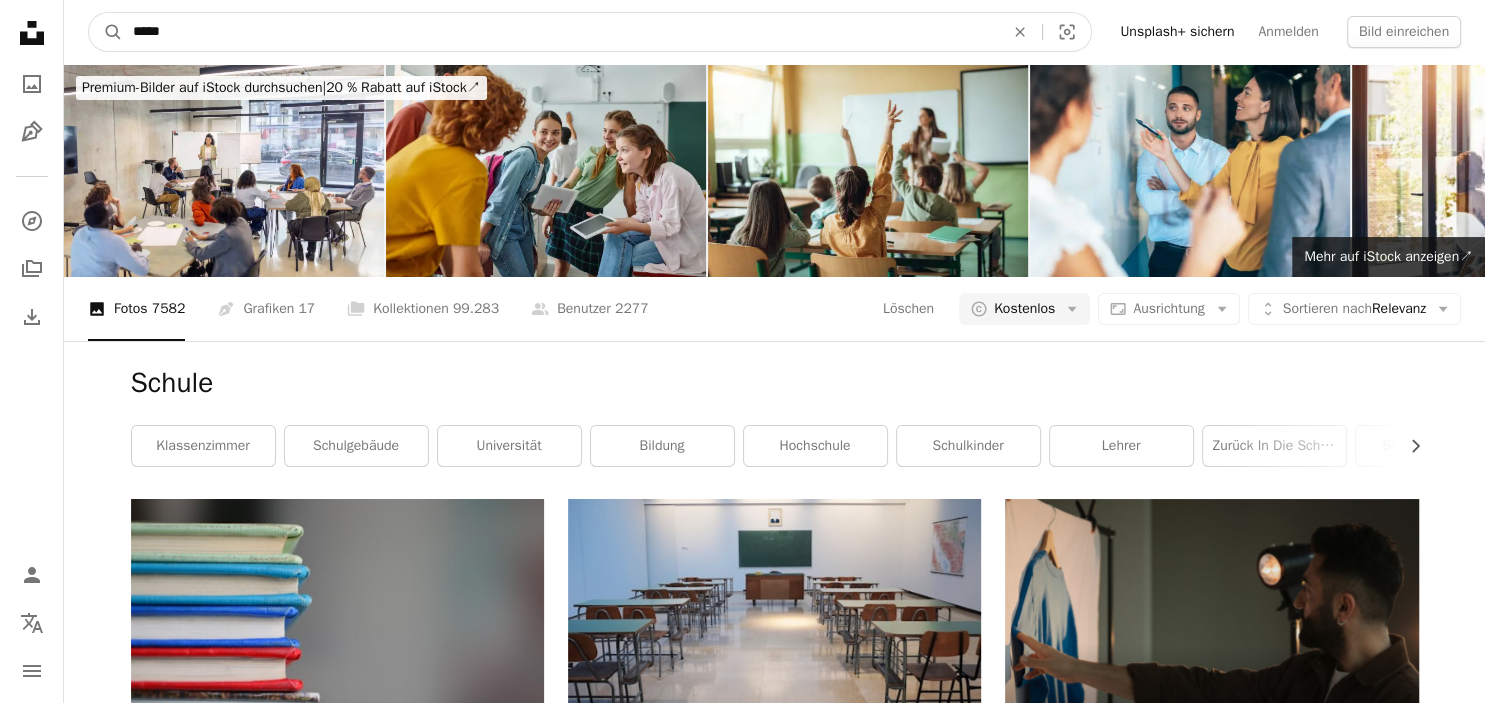 type on "******" 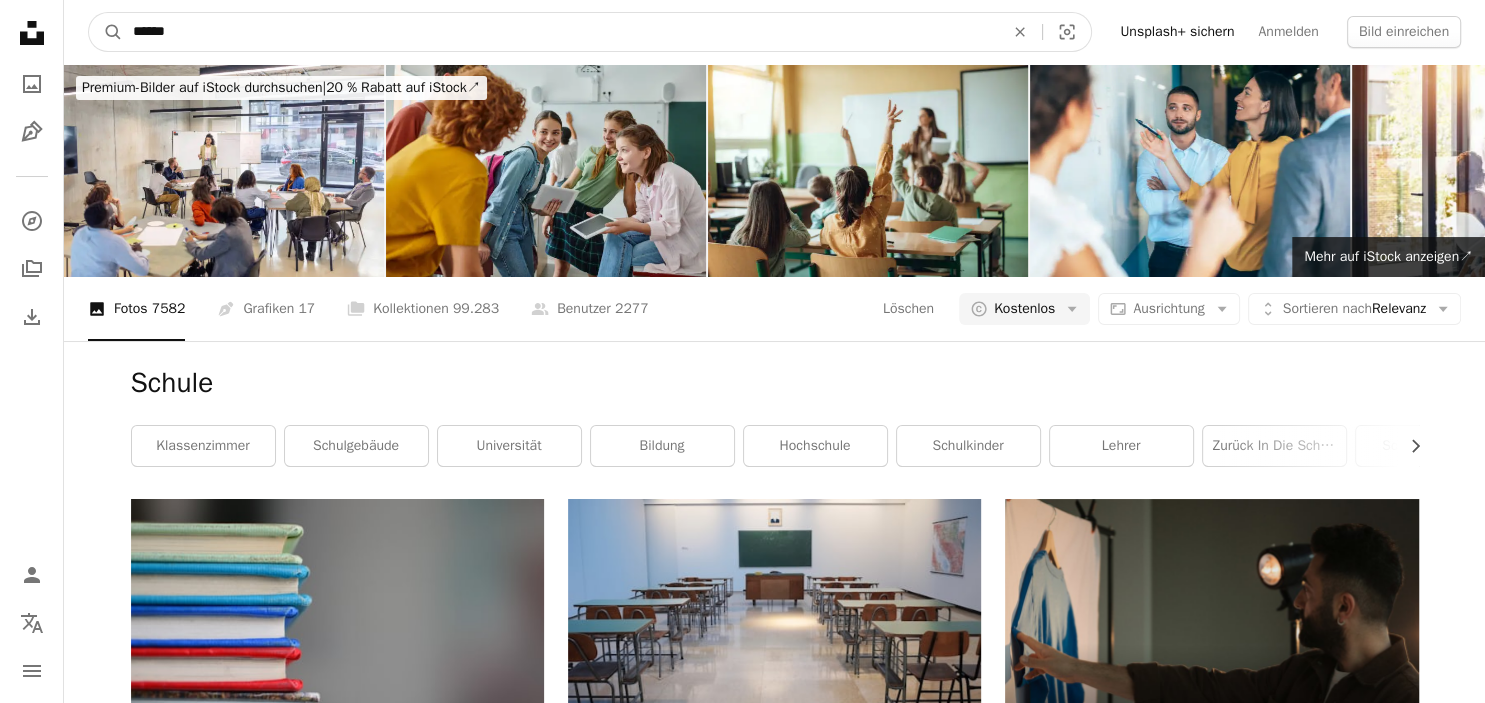 click on "A magnifying glass" at bounding box center [106, 32] 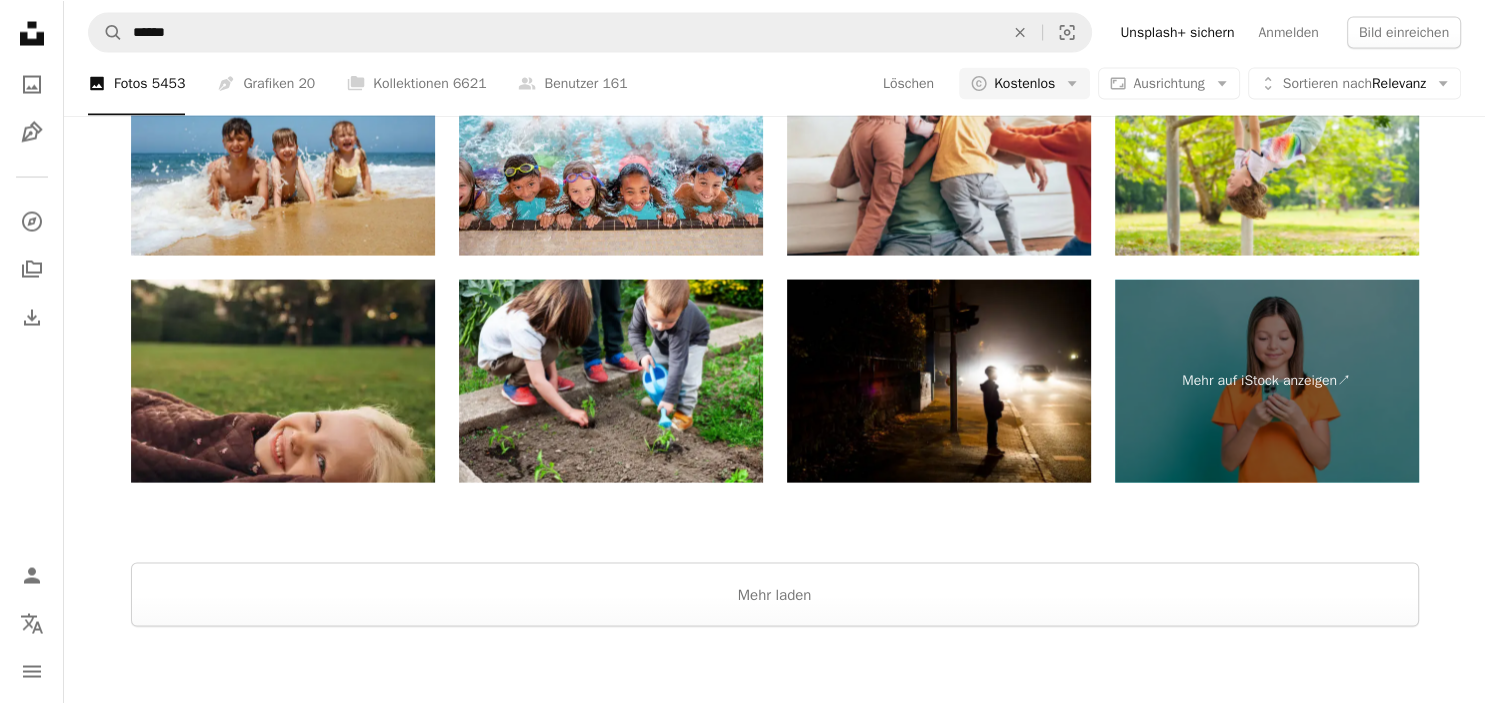 scroll, scrollTop: 3915, scrollLeft: 0, axis: vertical 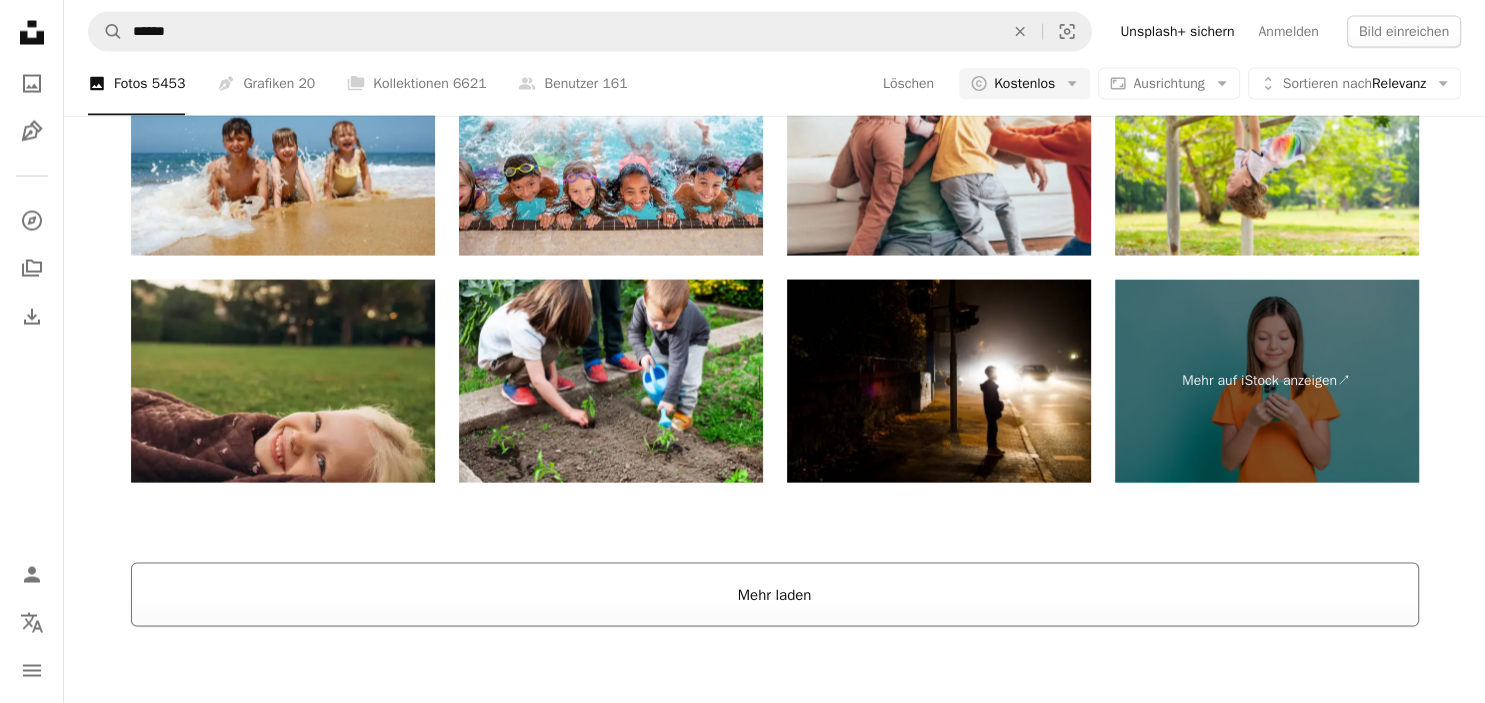click on "Mehr laden" at bounding box center [775, 595] 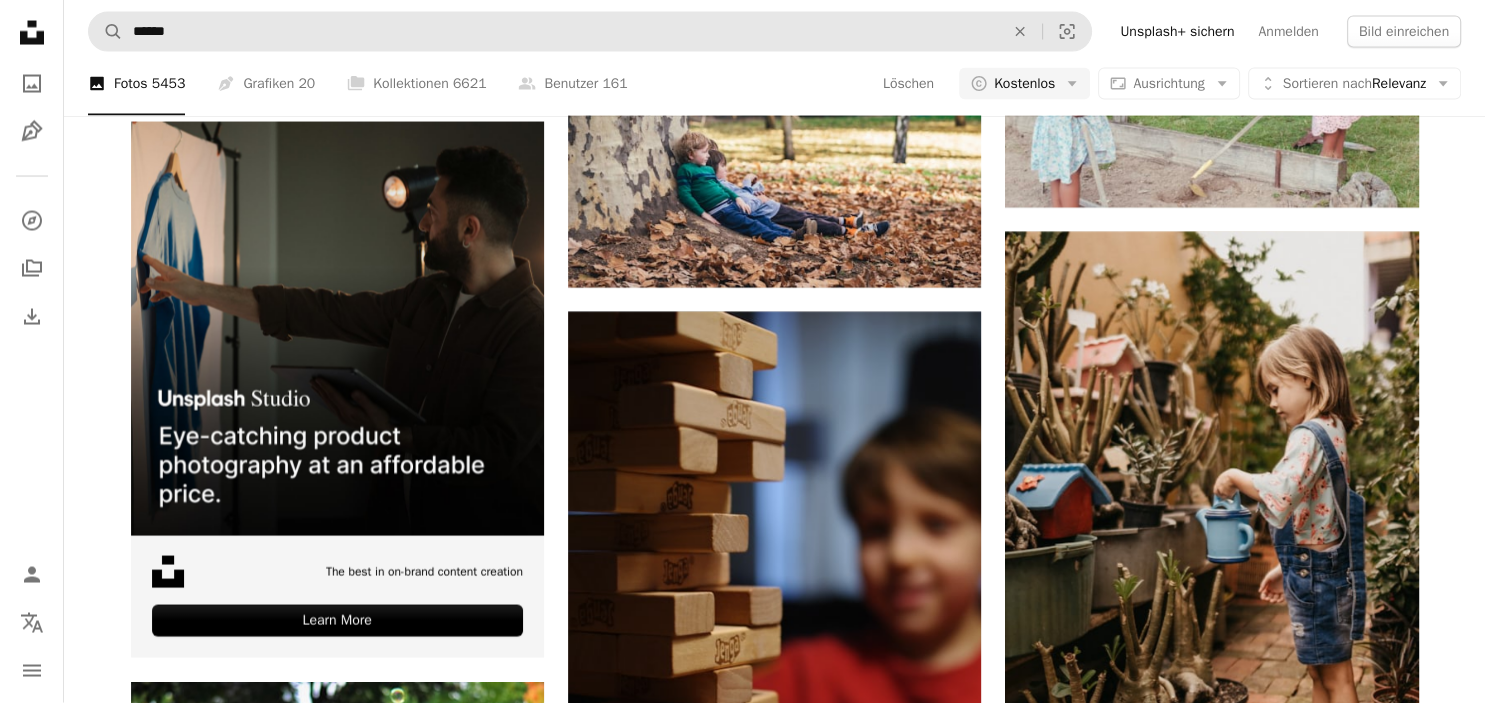 scroll, scrollTop: 3915, scrollLeft: 0, axis: vertical 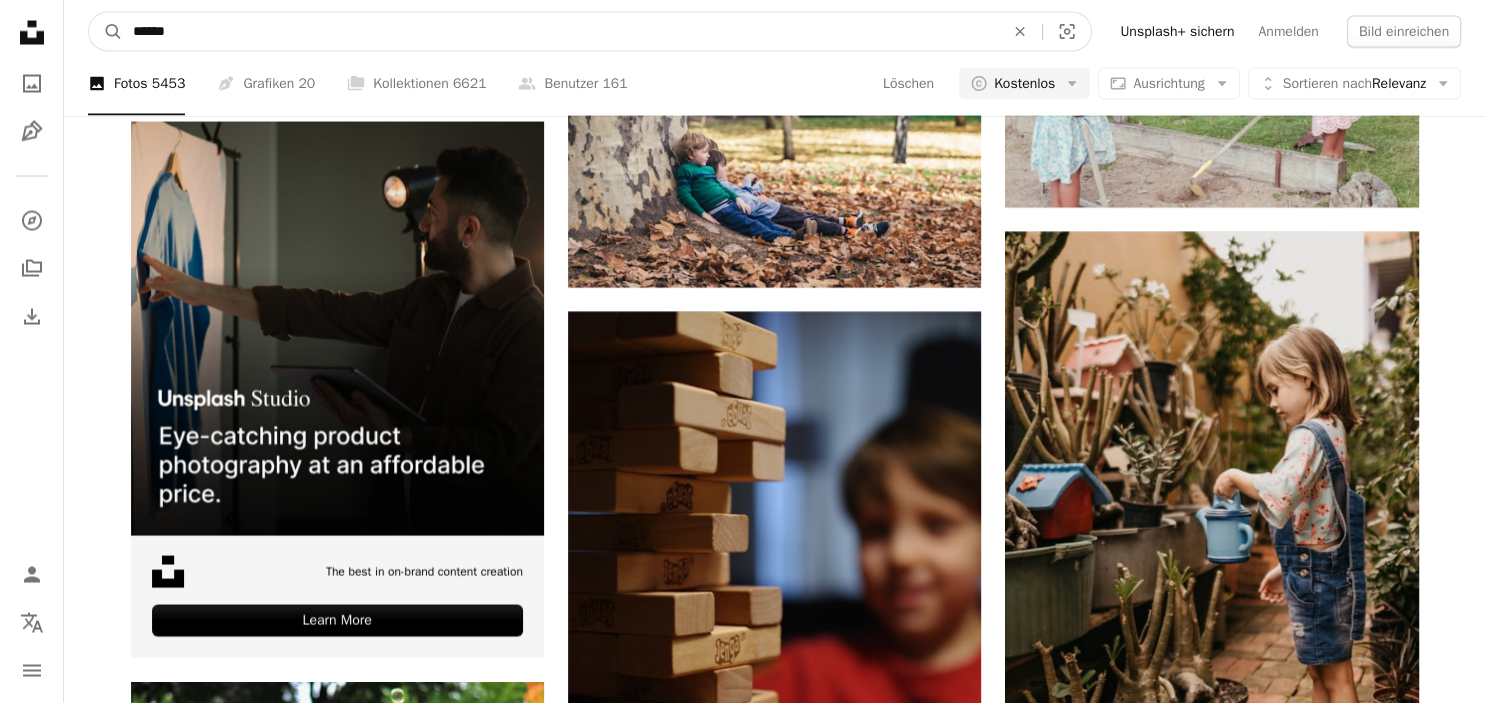 click on "******" at bounding box center [560, 32] 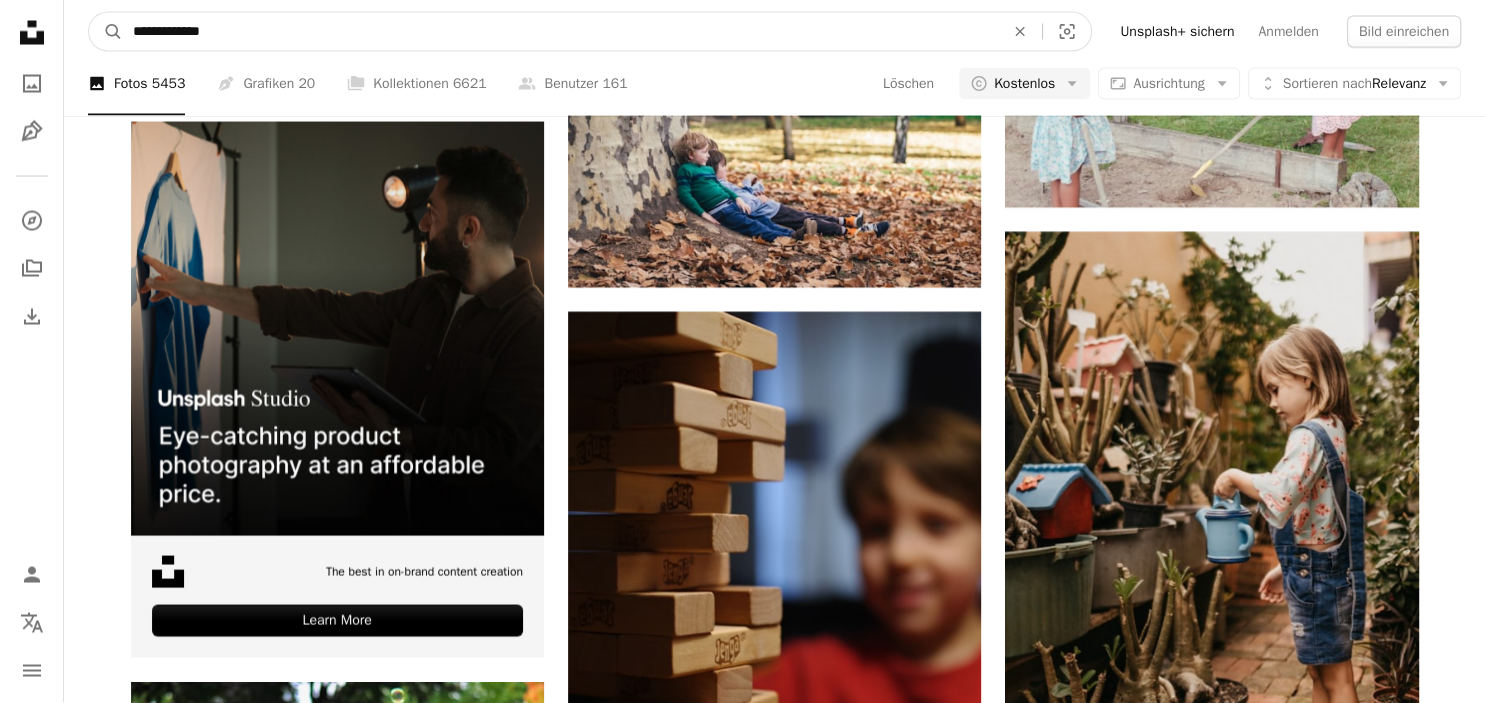 type on "**********" 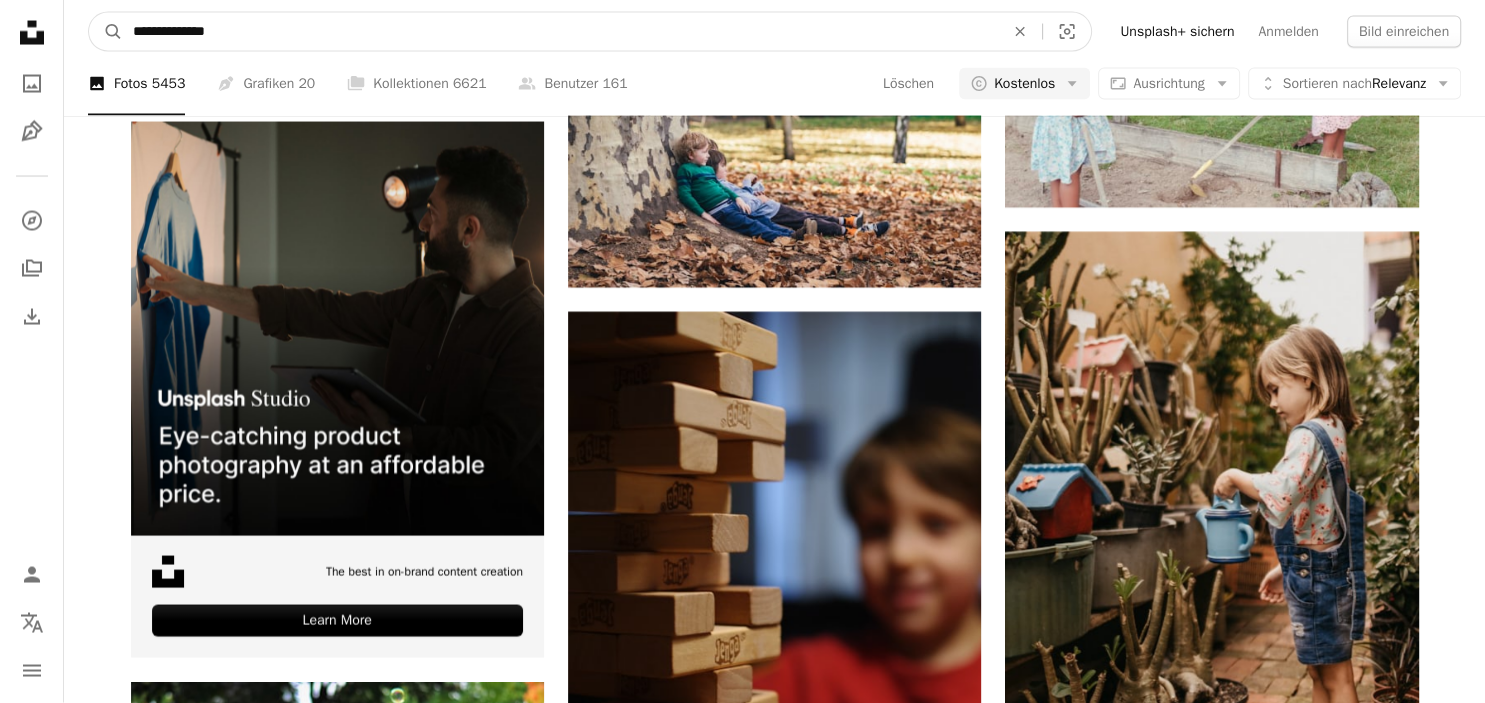 click on "A magnifying glass" at bounding box center (106, 32) 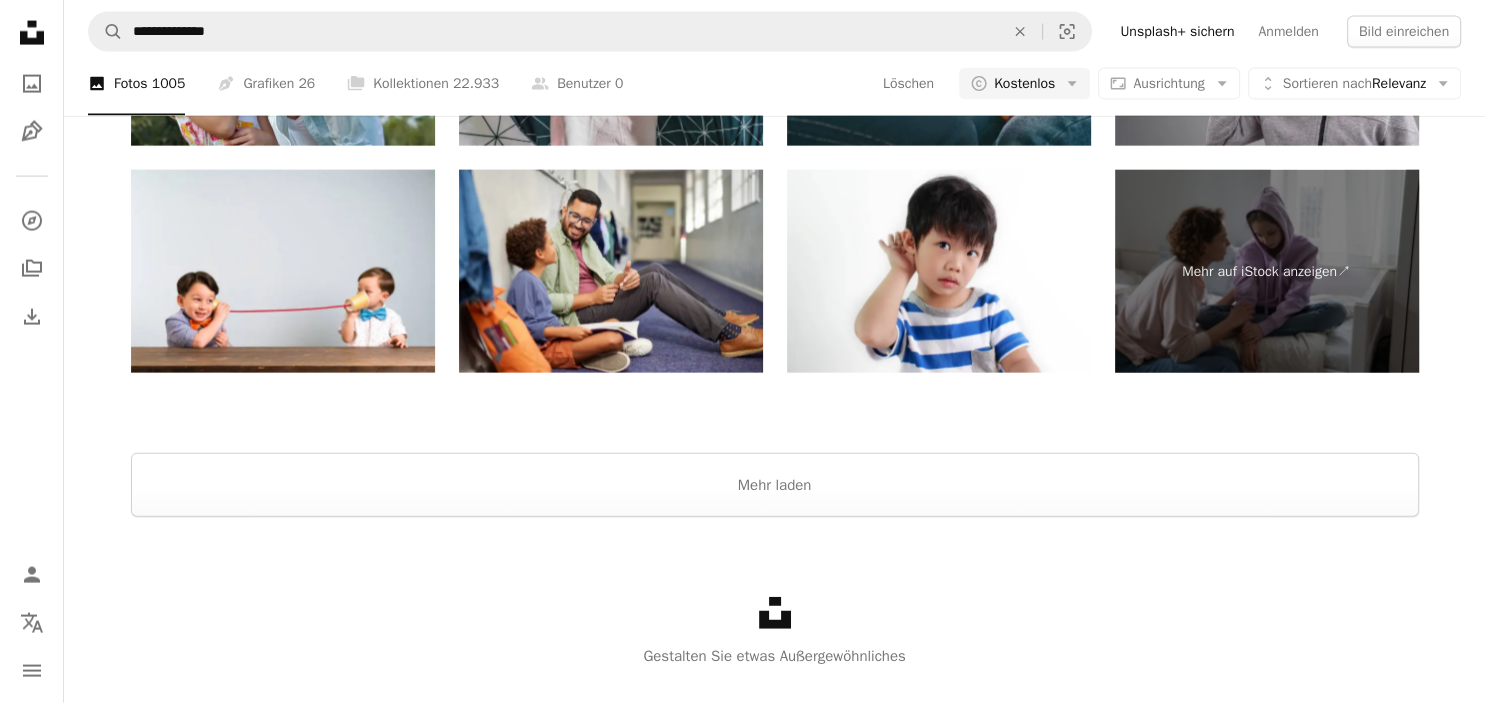 scroll, scrollTop: 4420, scrollLeft: 0, axis: vertical 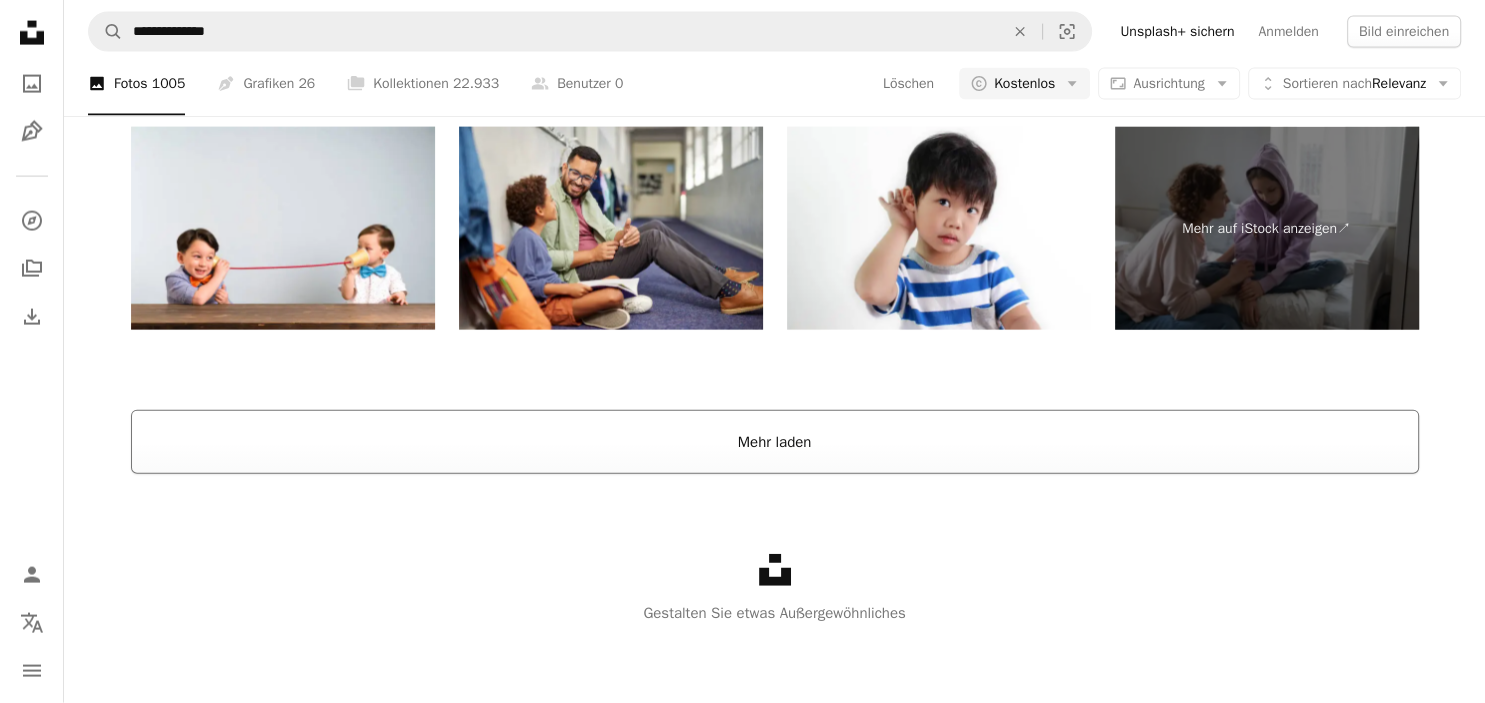click on "Mehr laden" at bounding box center [775, 442] 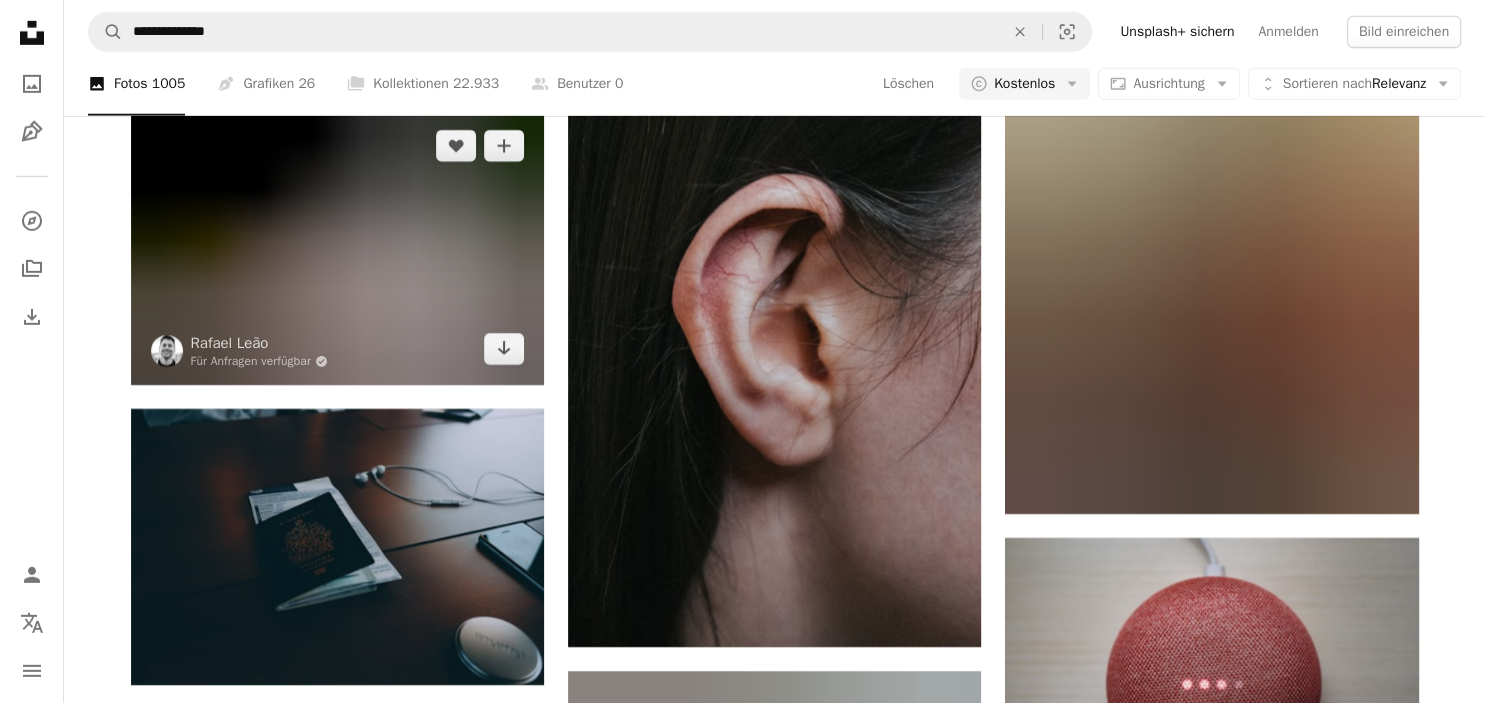 scroll, scrollTop: 13700, scrollLeft: 0, axis: vertical 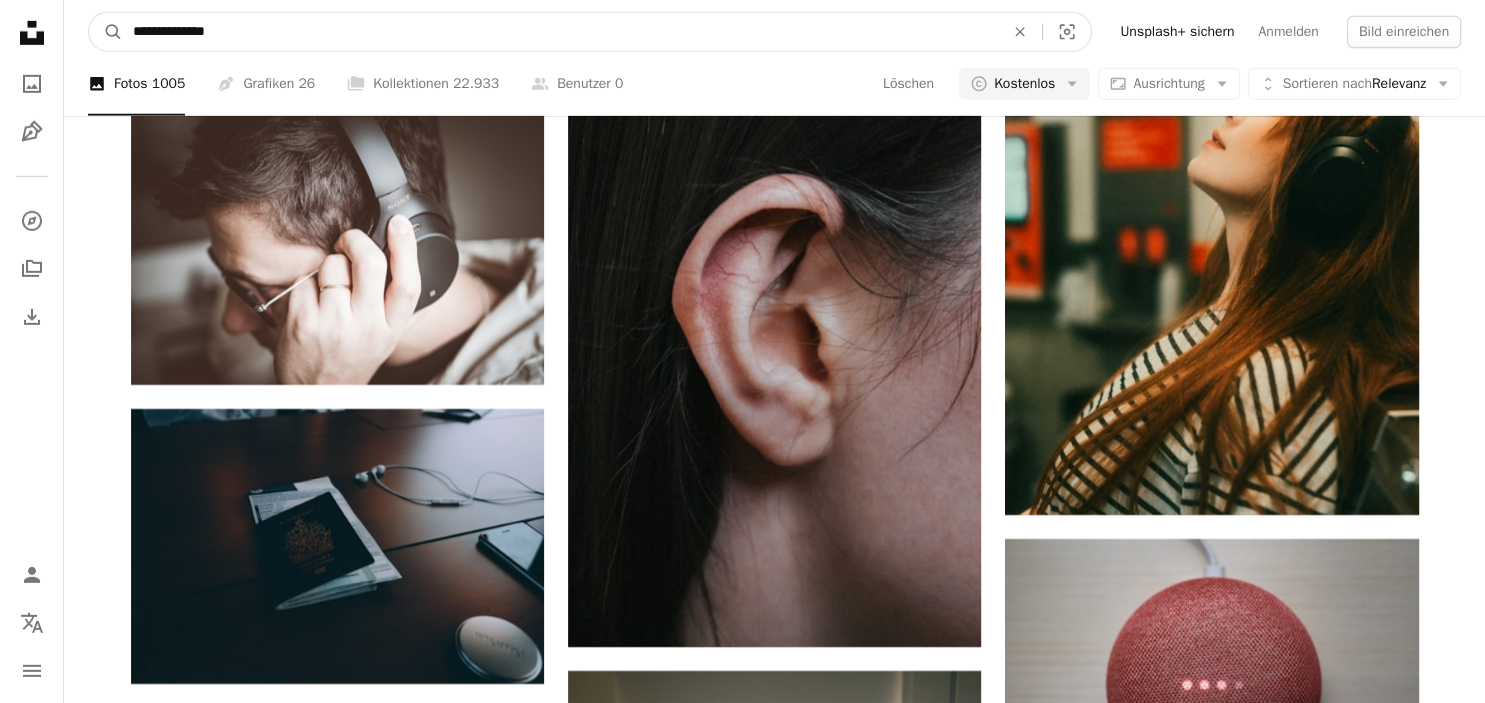 click on "**********" at bounding box center (560, 32) 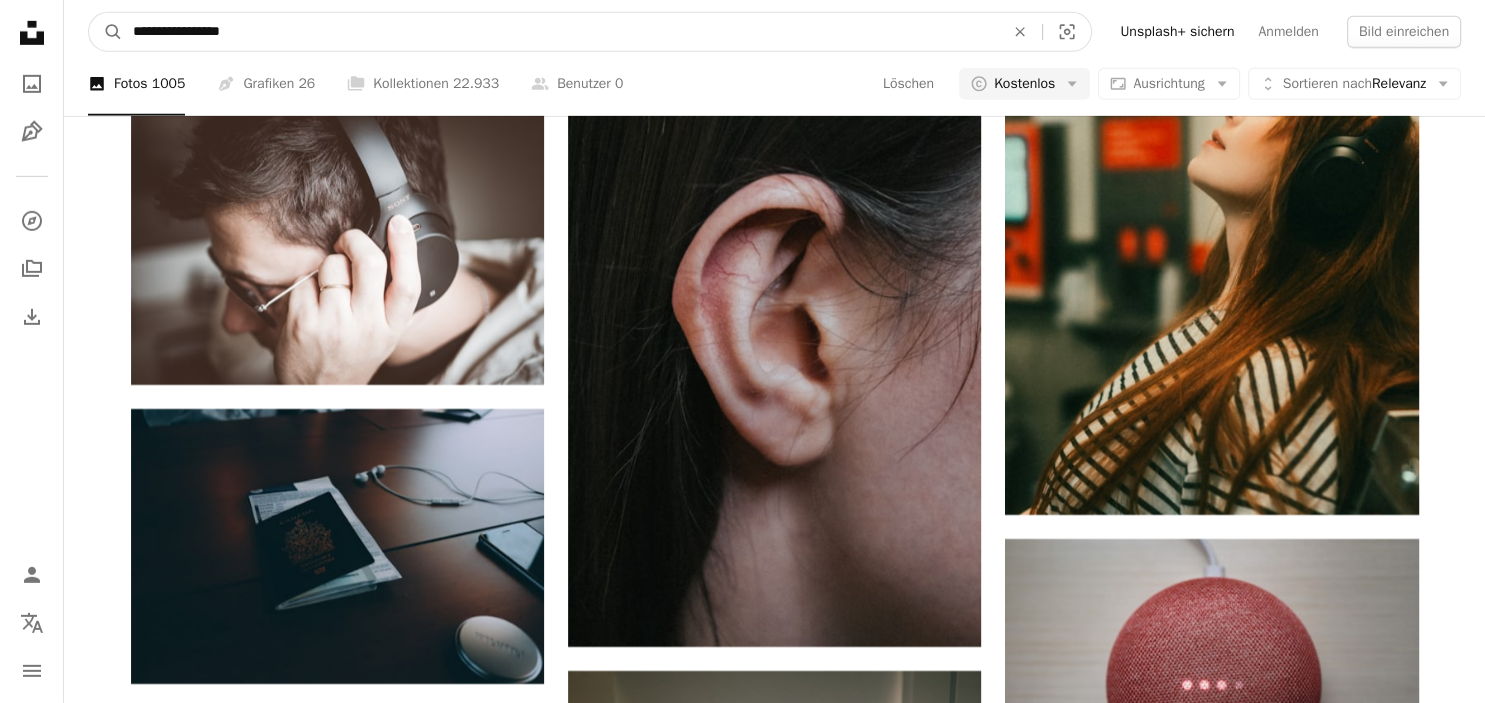 type on "**********" 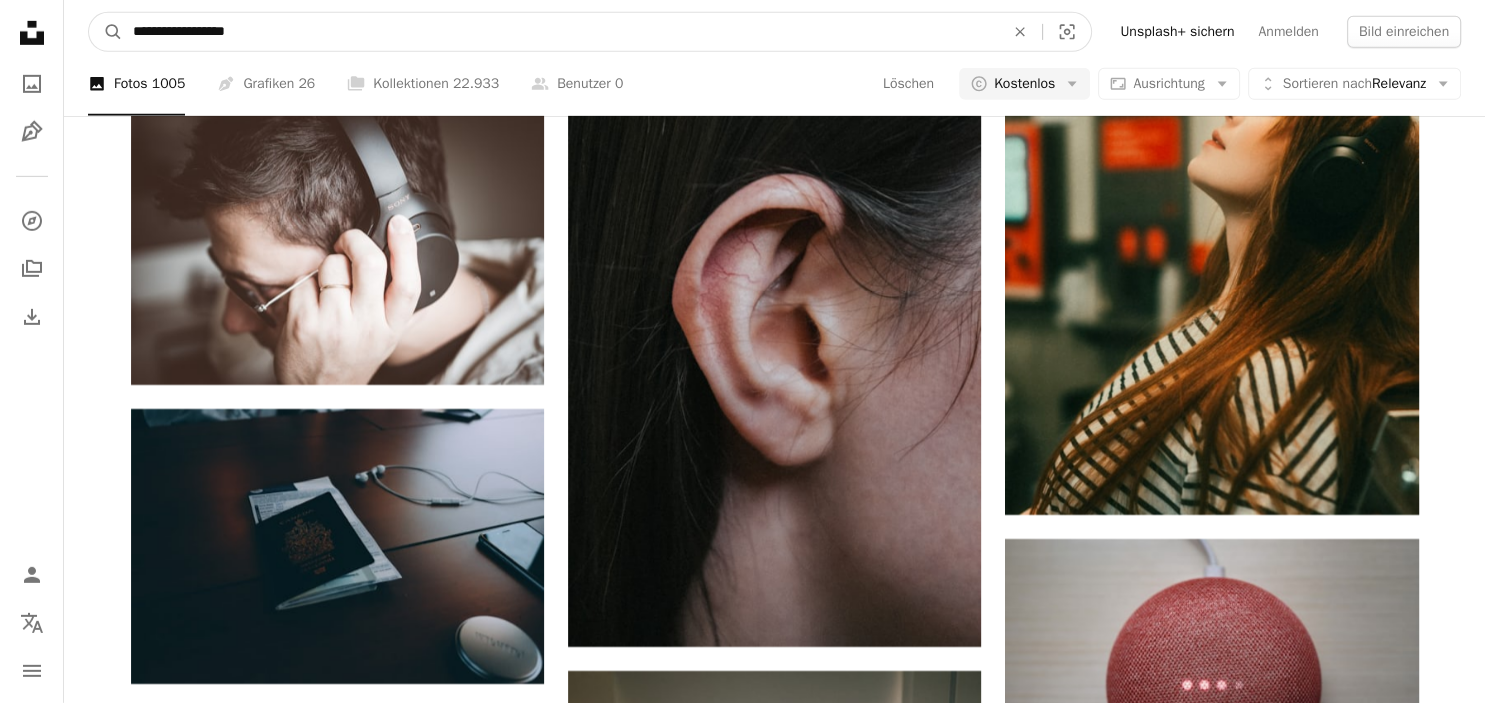 click on "A magnifying glass" at bounding box center (106, 32) 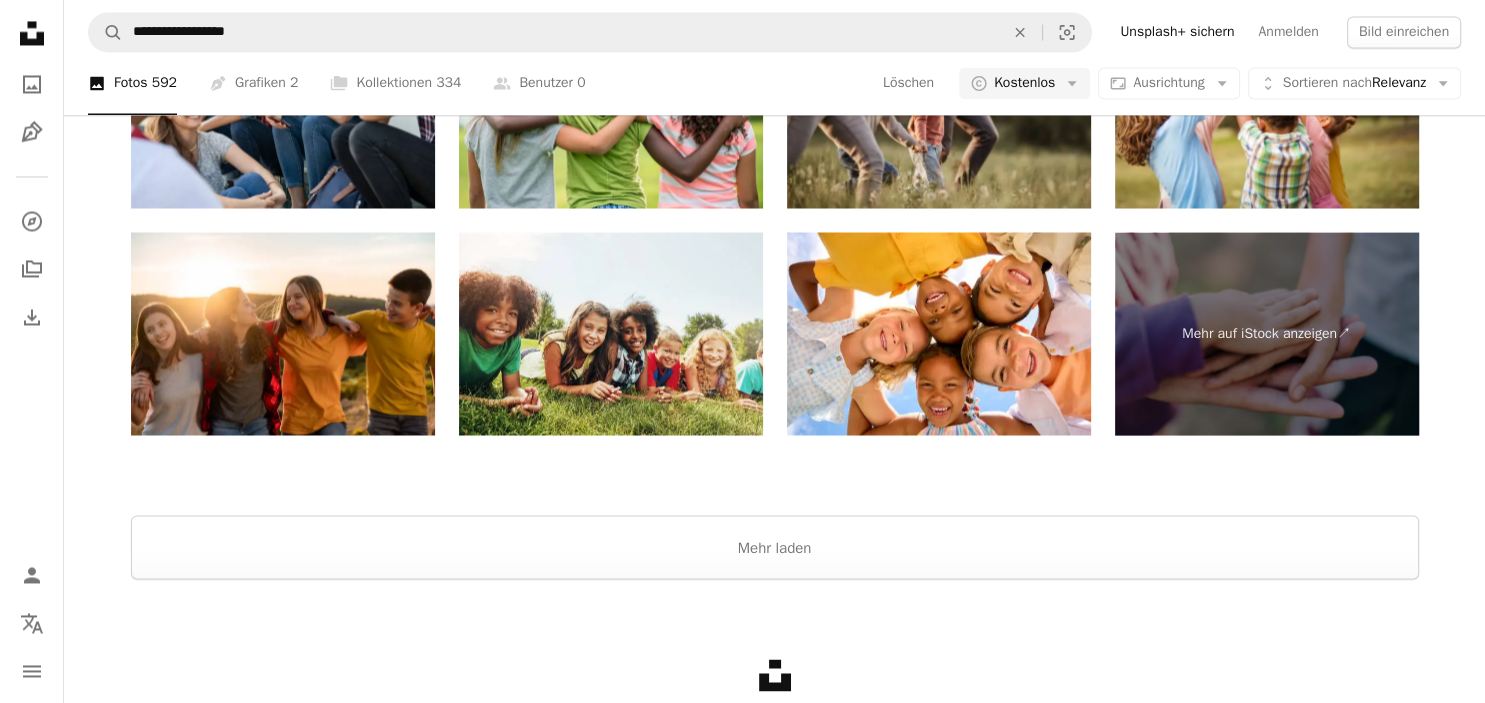 scroll, scrollTop: 3561, scrollLeft: 0, axis: vertical 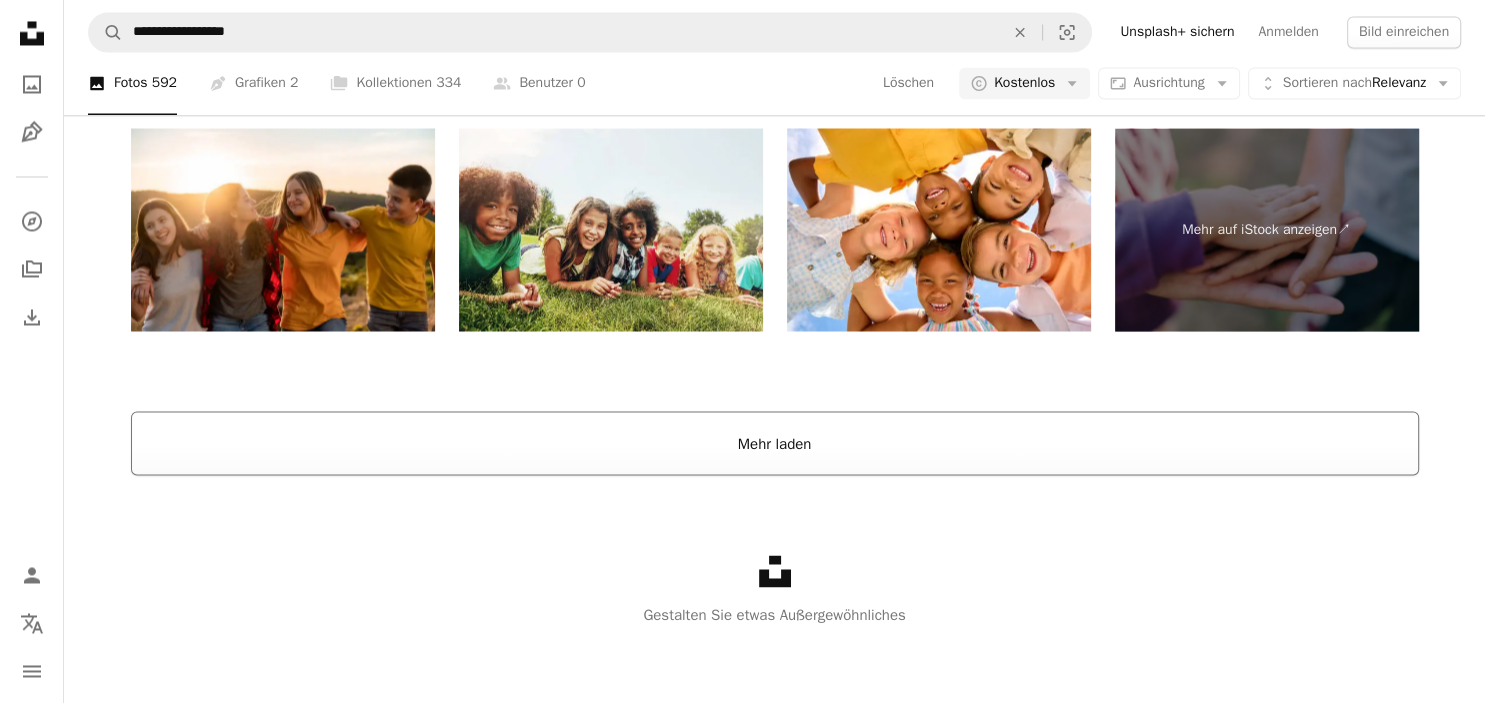 click on "Mehr laden" at bounding box center [775, 443] 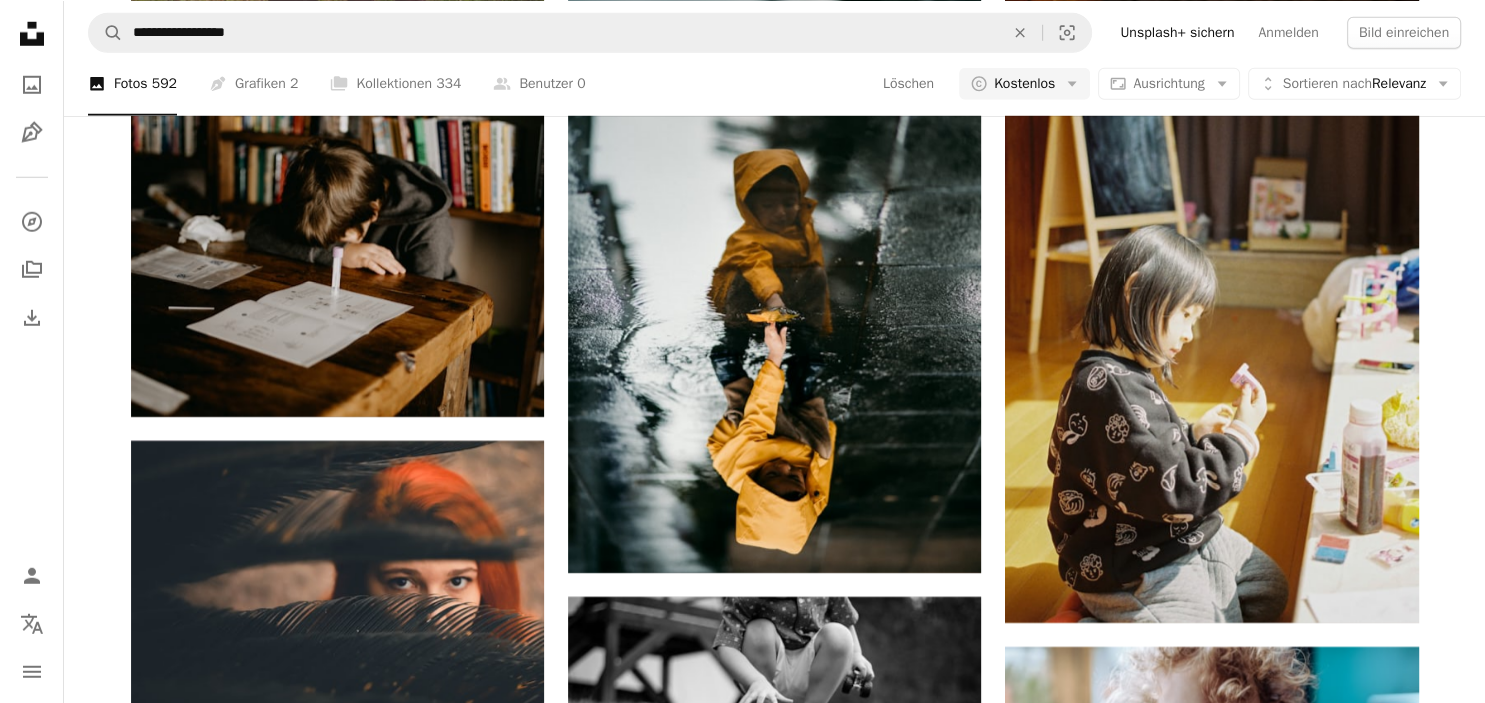 scroll, scrollTop: 13571, scrollLeft: 0, axis: vertical 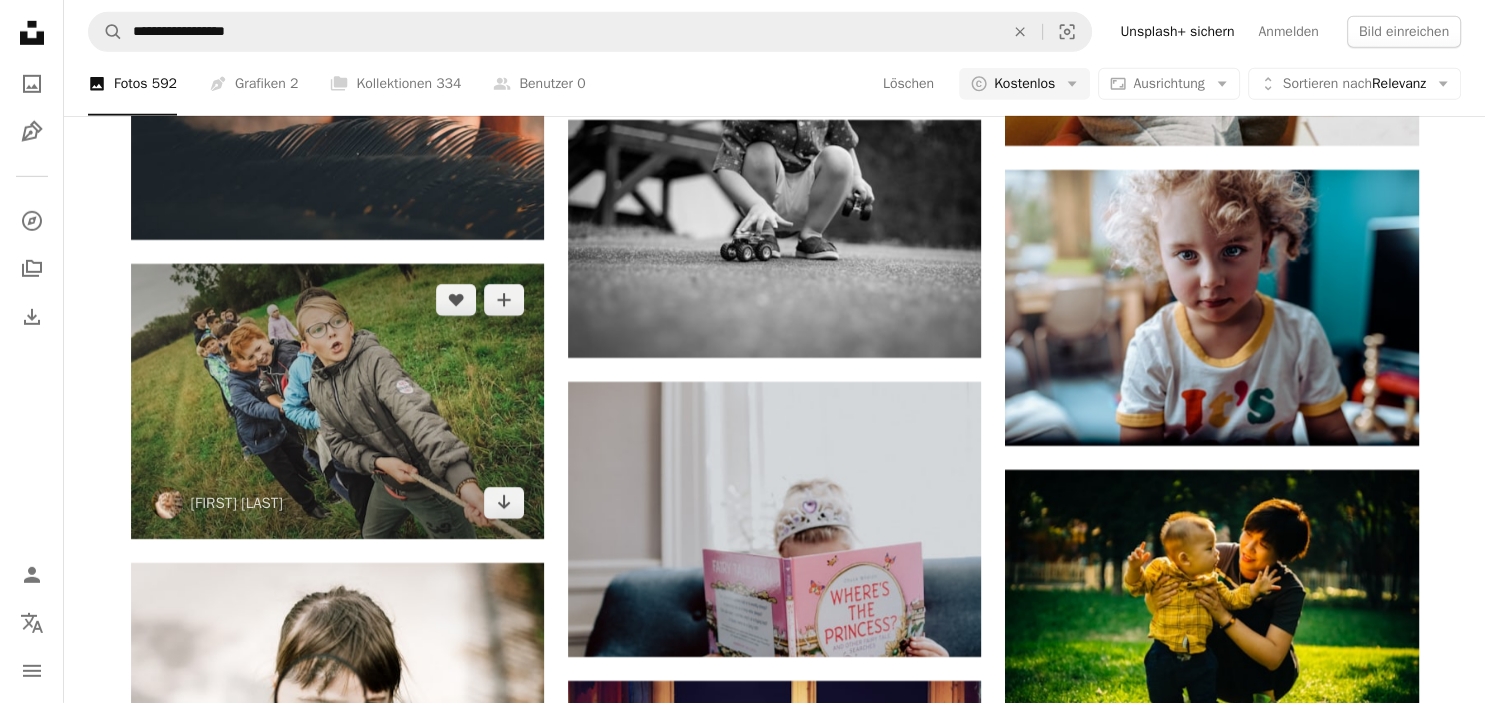 click at bounding box center [337, 401] 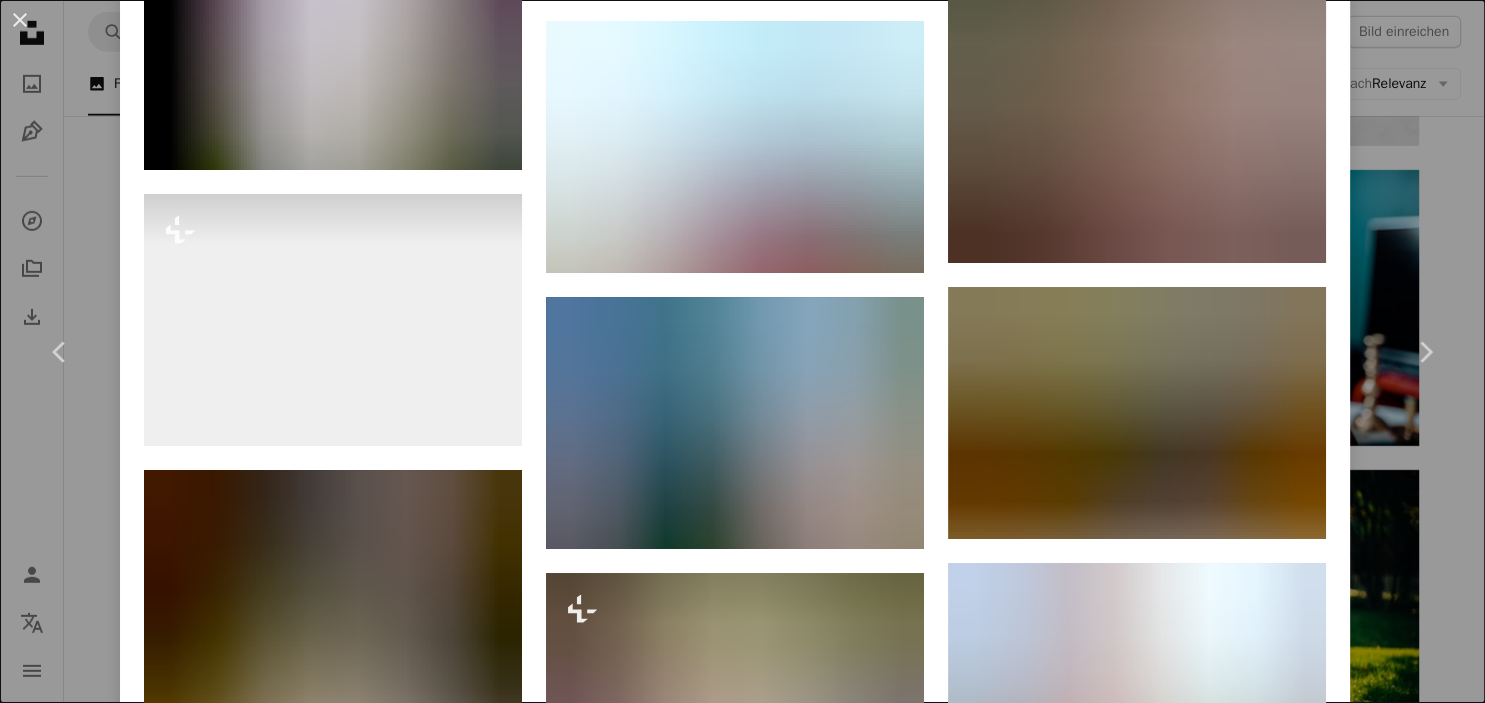 scroll, scrollTop: 7691, scrollLeft: 0, axis: vertical 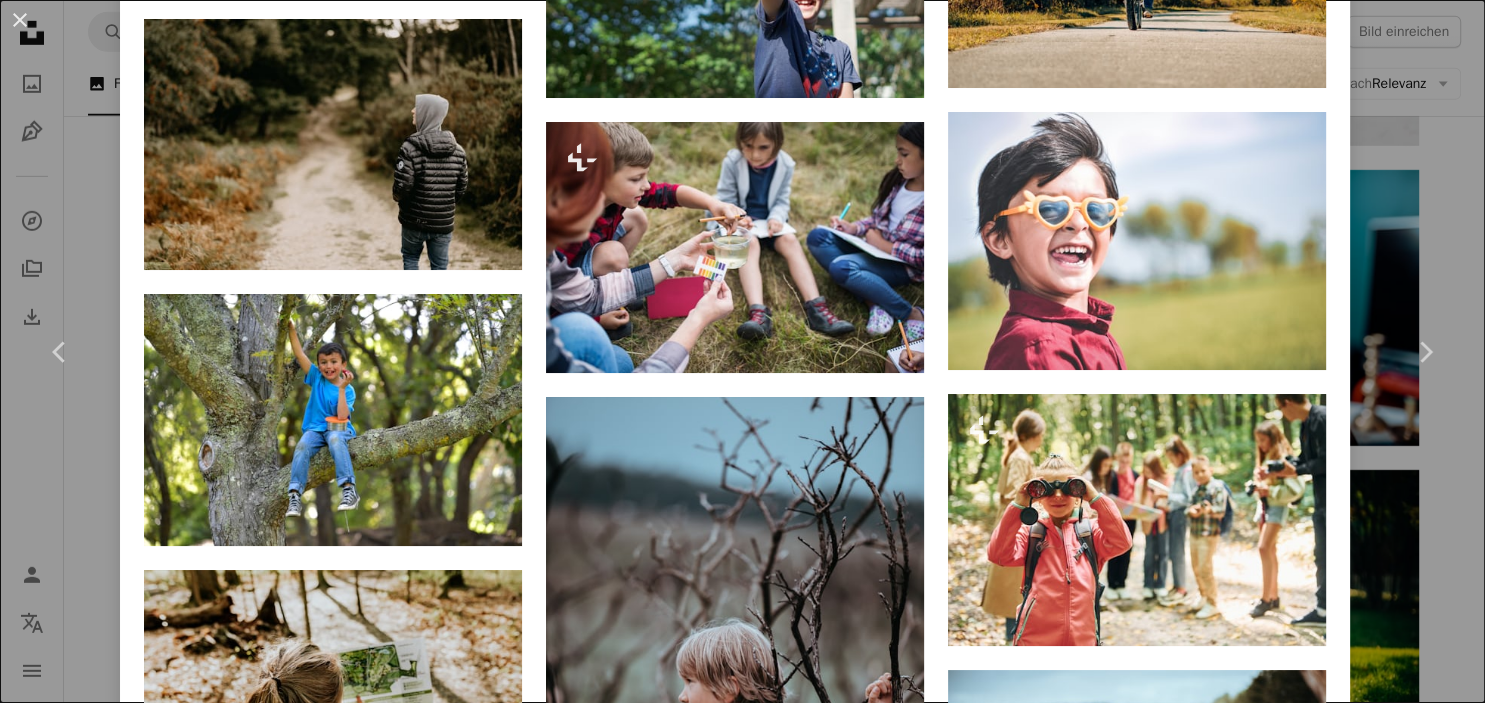 click on "[CITY], [COUNTRY]" at bounding box center (742, 351) 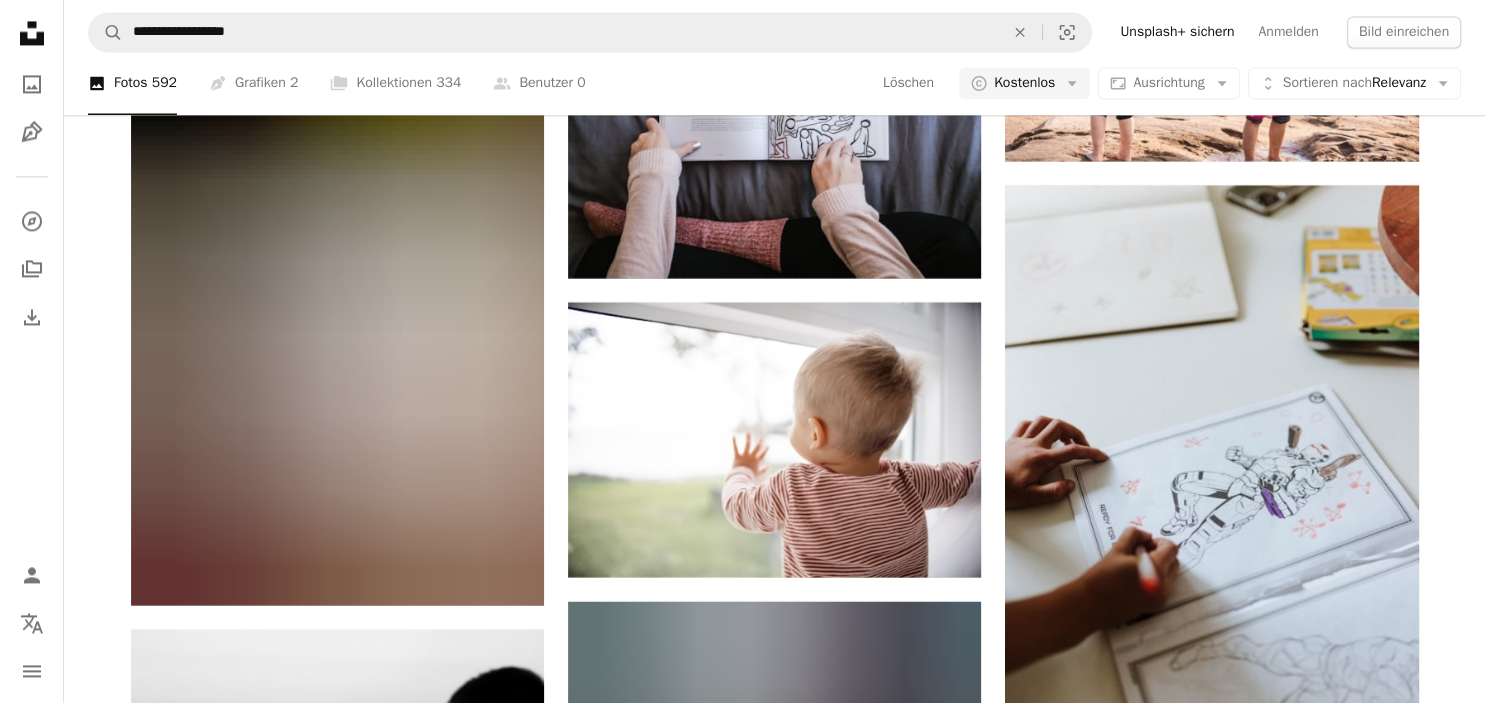 scroll, scrollTop: 18177, scrollLeft: 0, axis: vertical 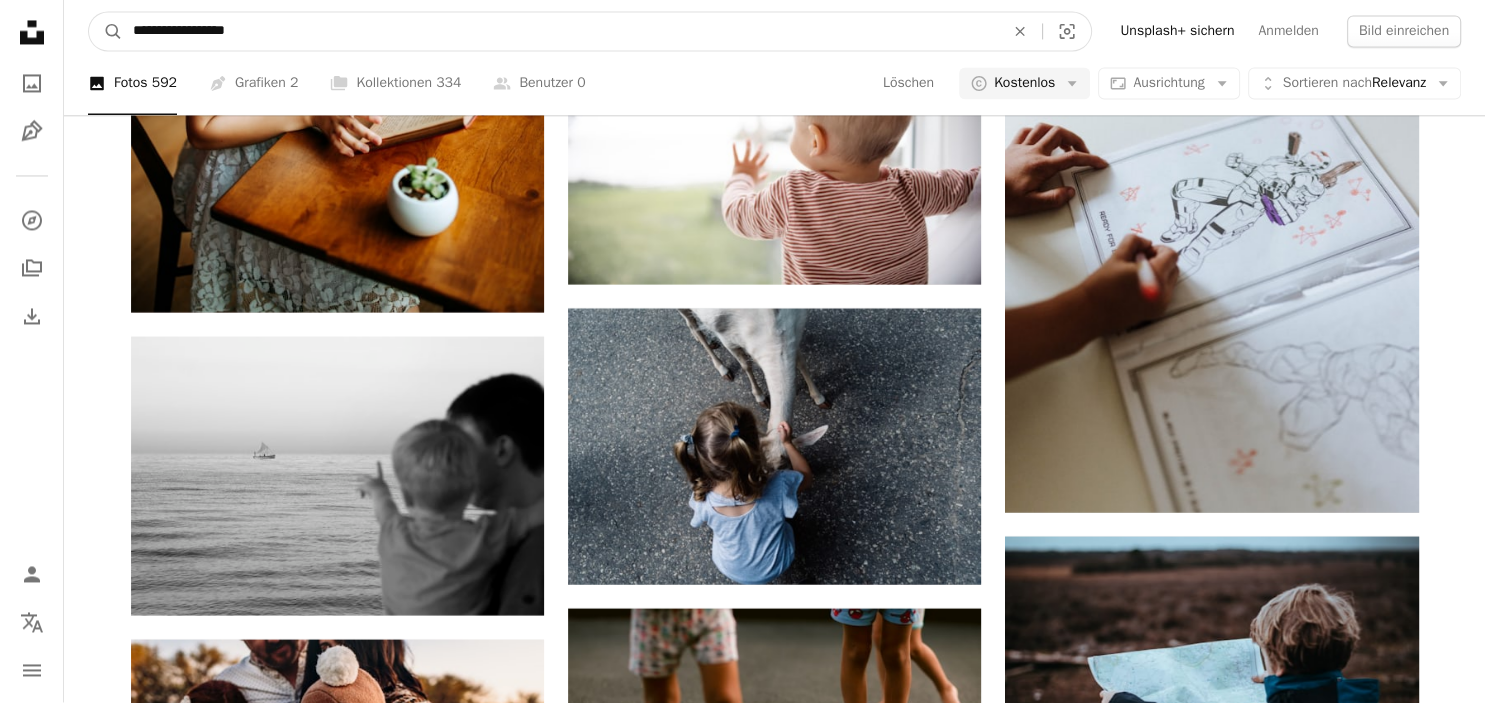 click on "**********" at bounding box center [560, 32] 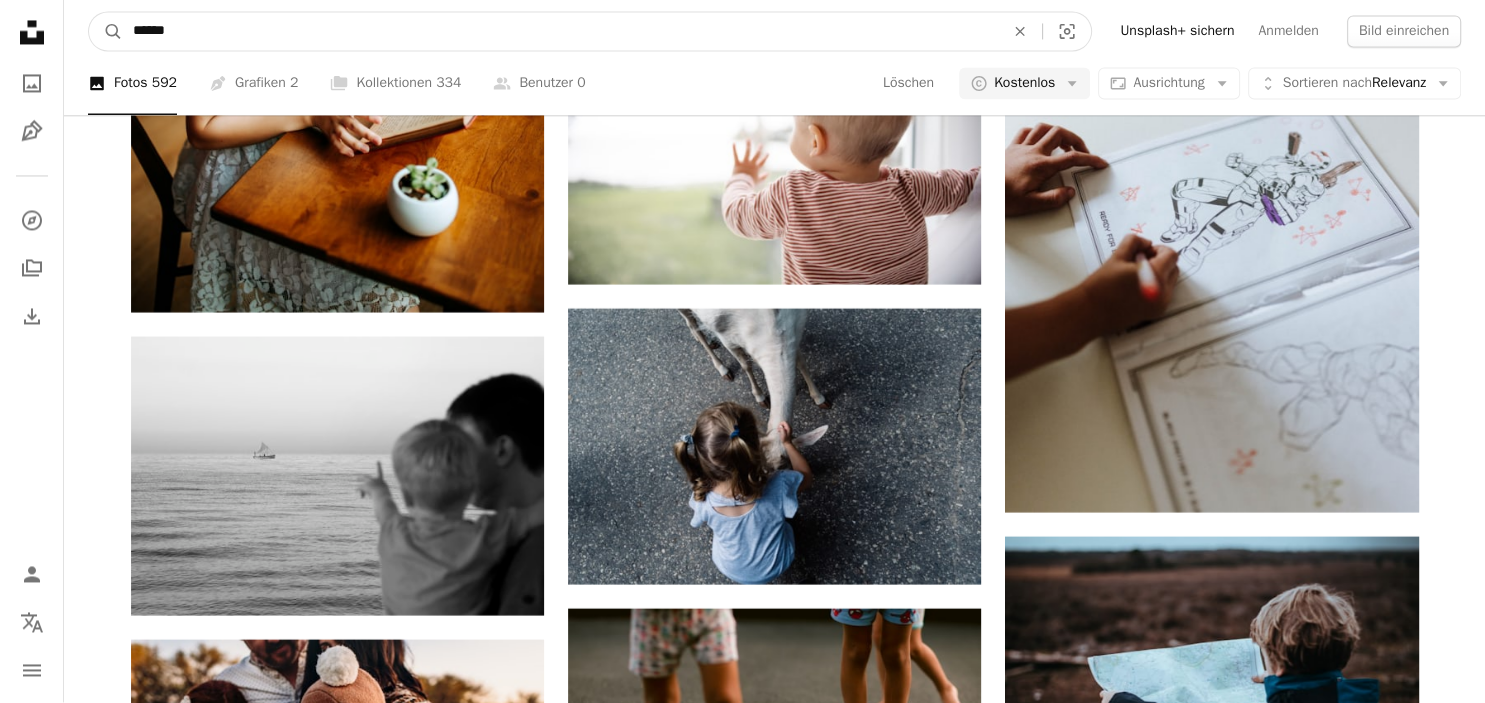 type on "*******" 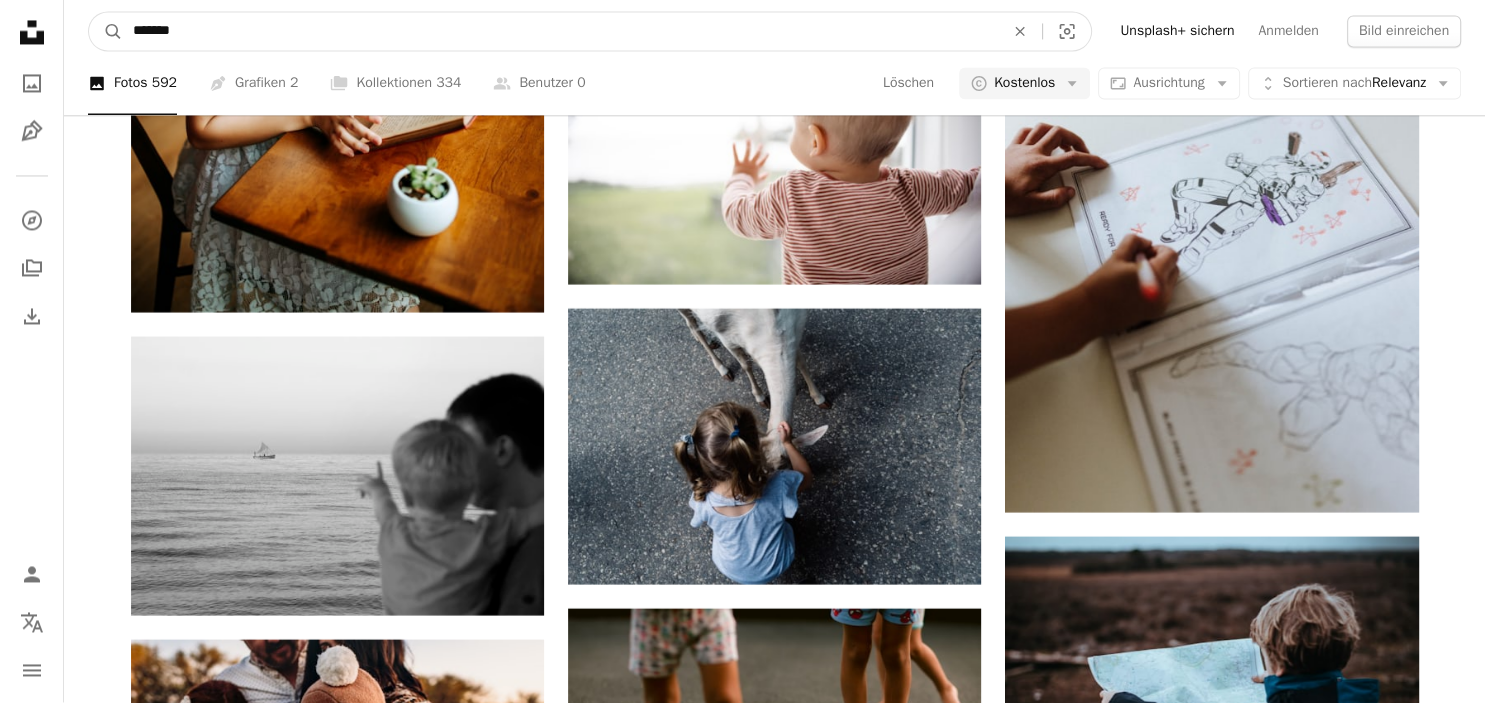 click on "A magnifying glass" at bounding box center [106, 32] 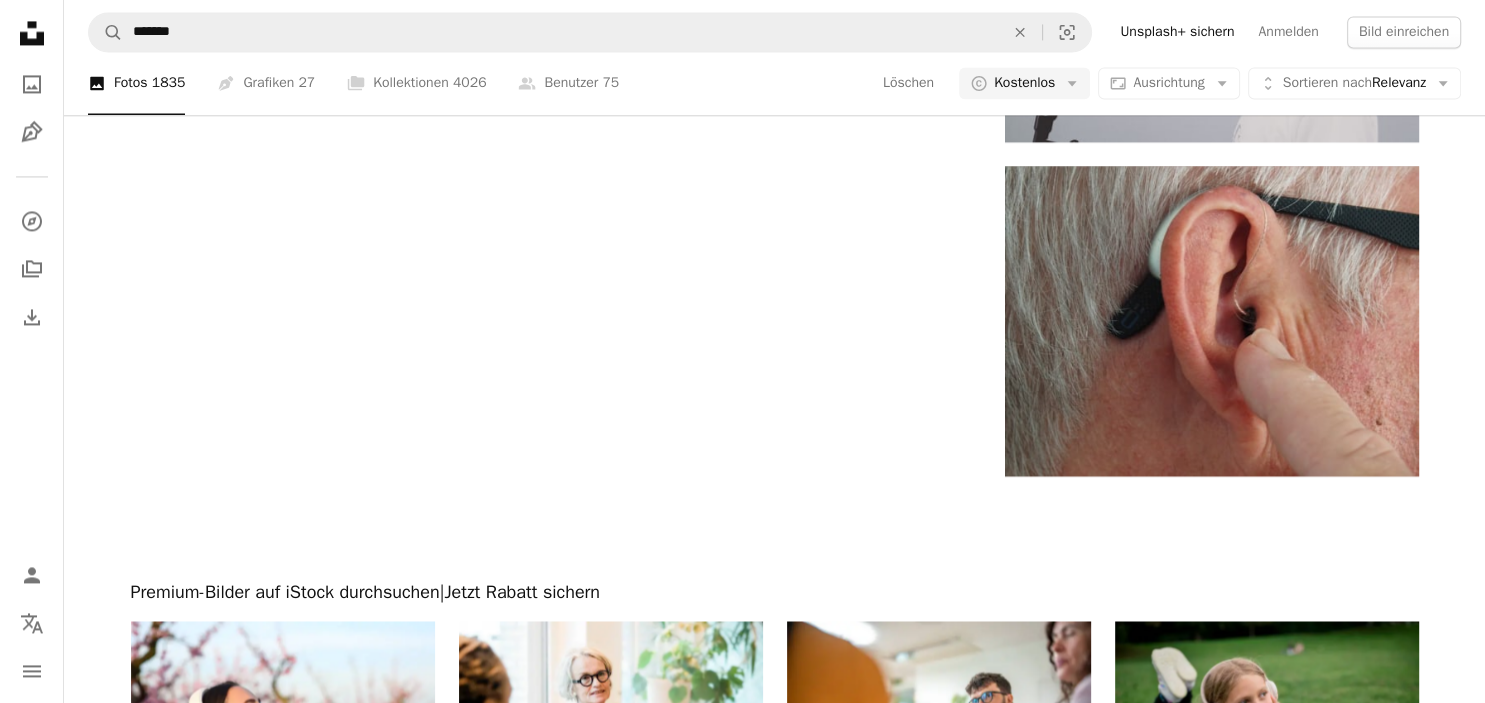 scroll, scrollTop: 3107, scrollLeft: 0, axis: vertical 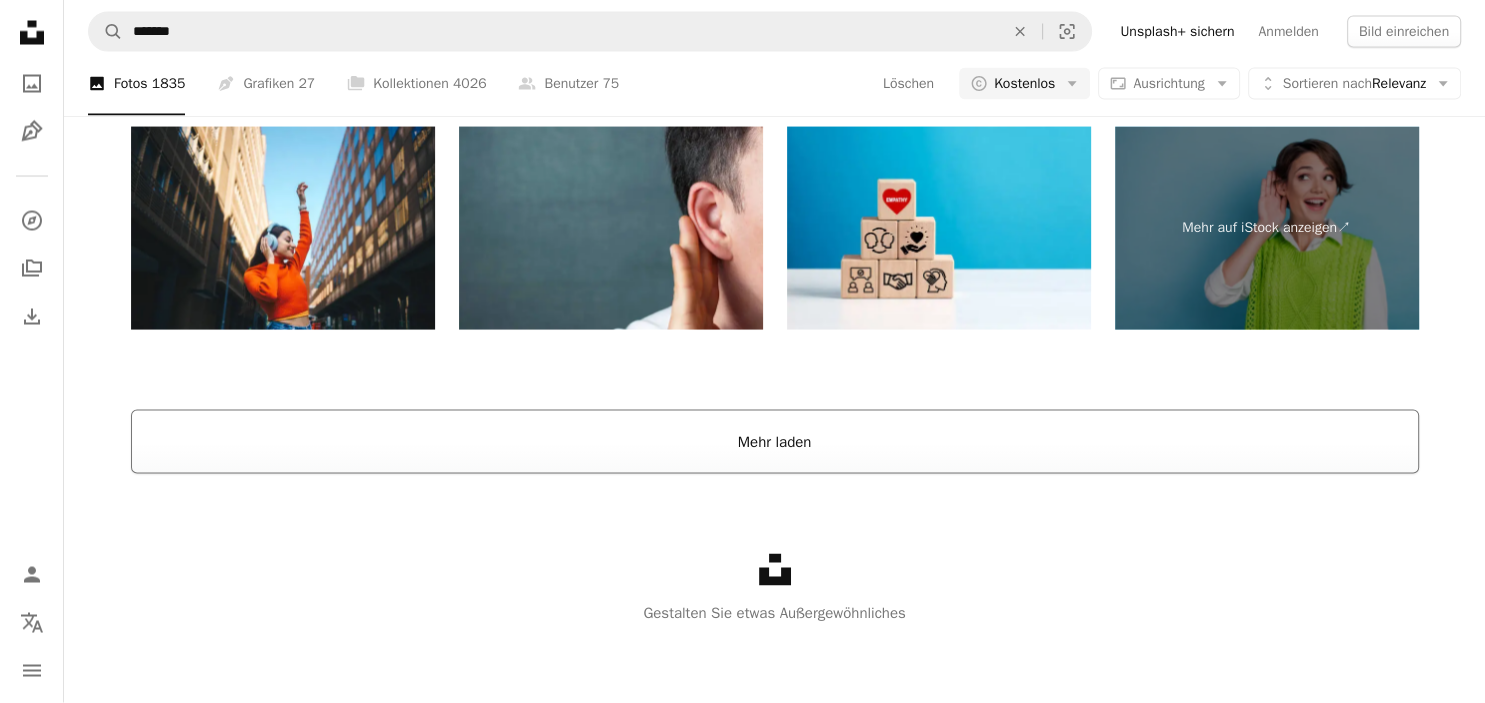 click on "Mehr laden" at bounding box center (775, 442) 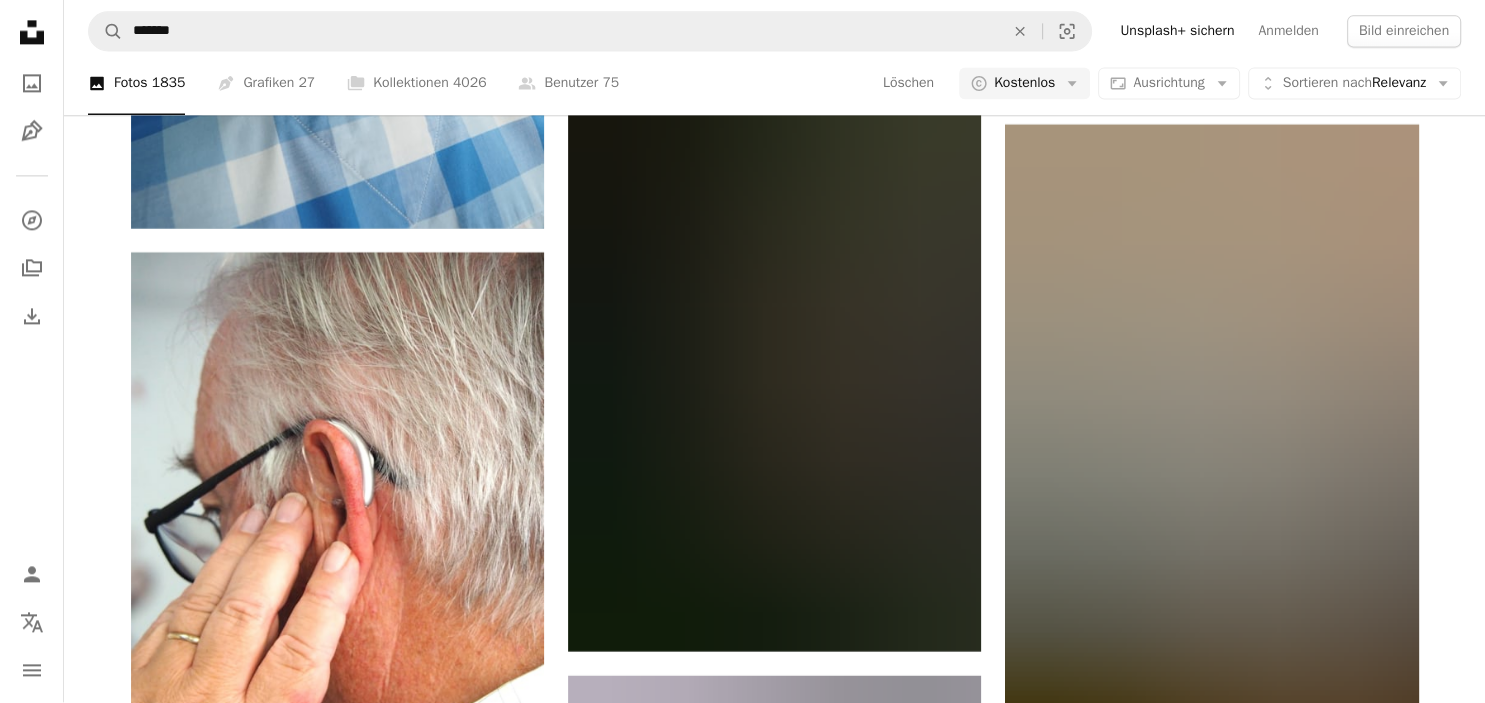 scroll, scrollTop: 25138, scrollLeft: 0, axis: vertical 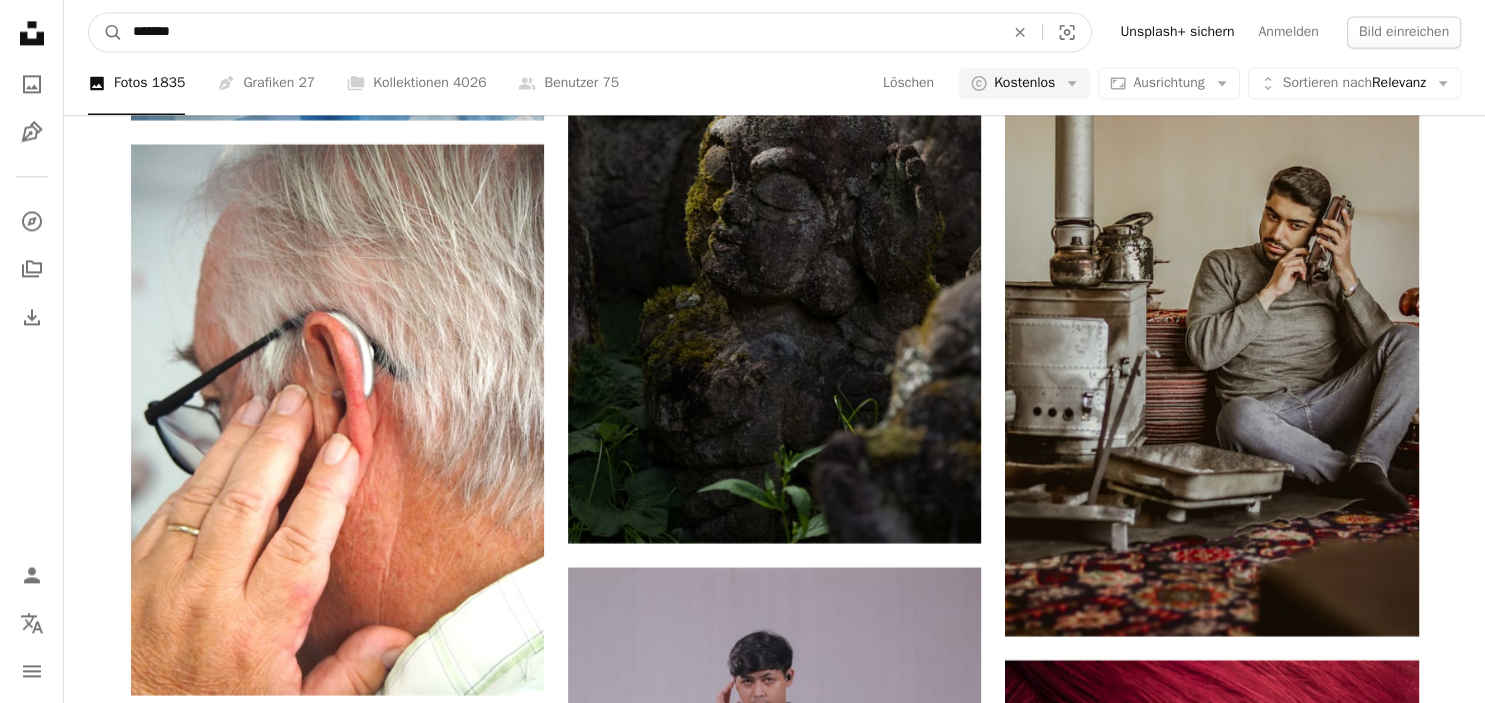 click on "*******" at bounding box center [560, 32] 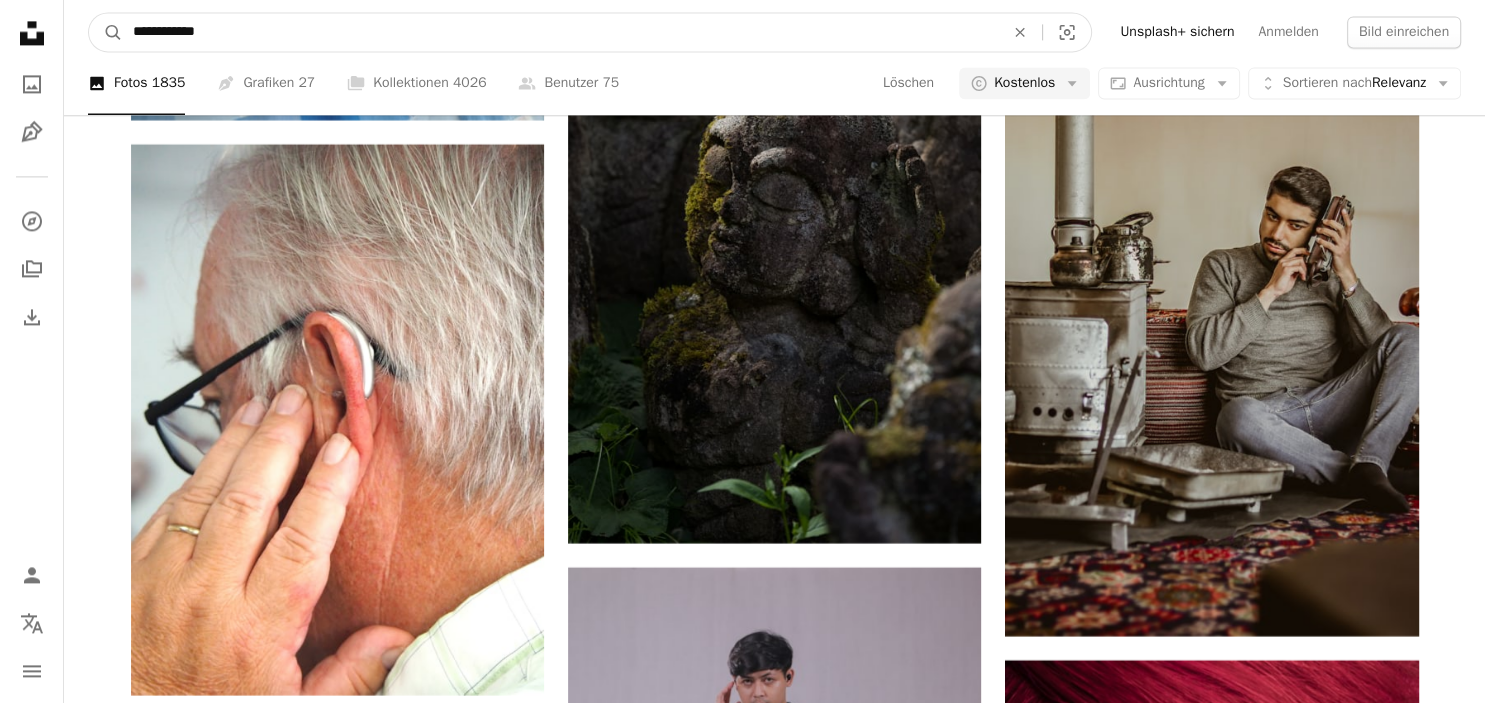 type on "**********" 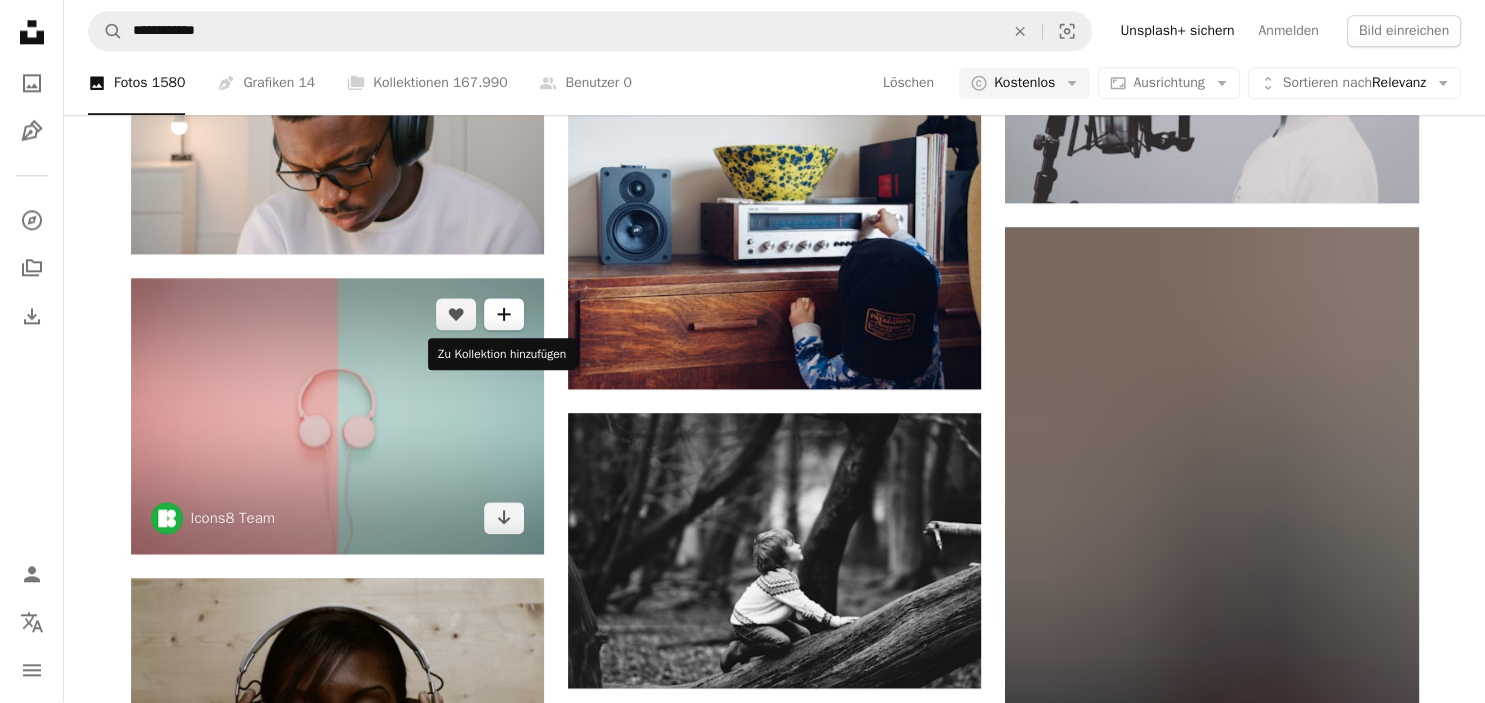 scroll, scrollTop: 2939, scrollLeft: 0, axis: vertical 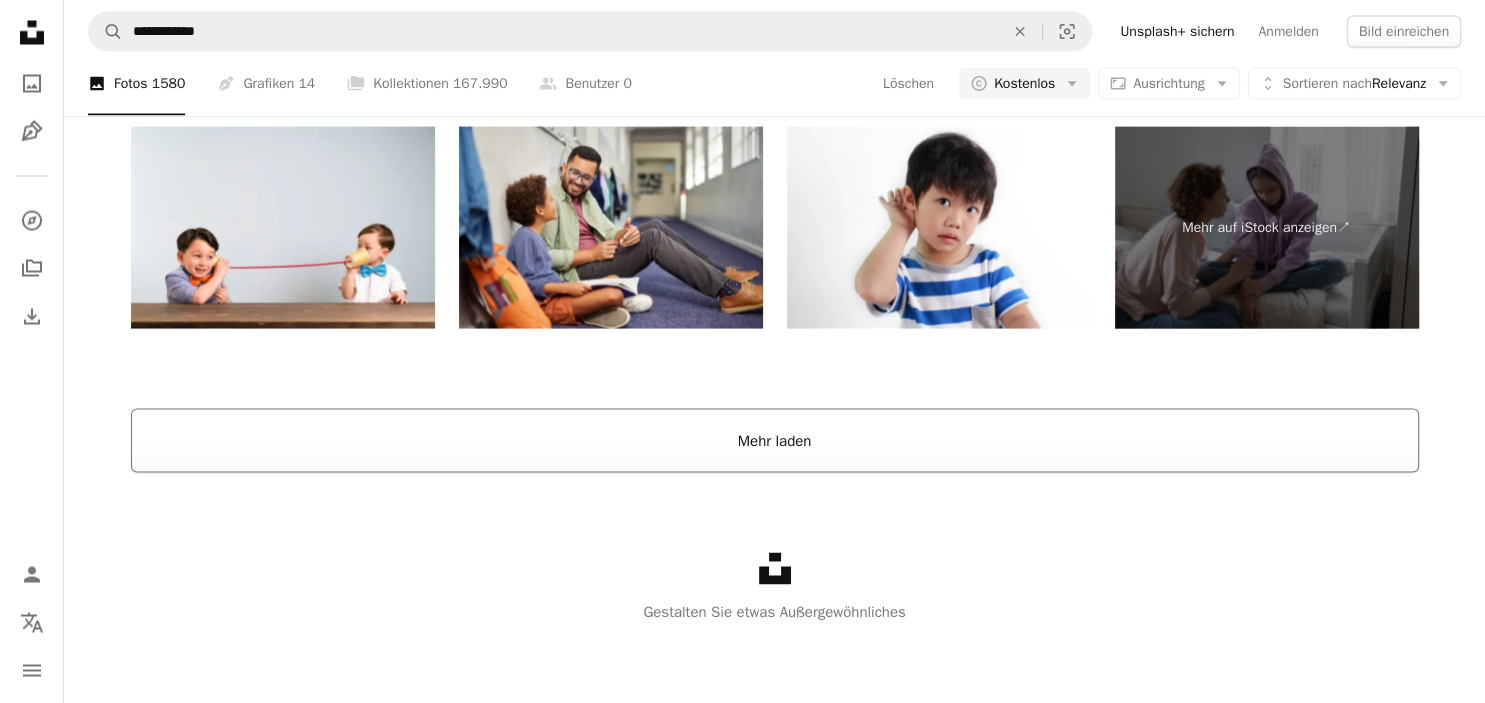 click on "Mehr laden" at bounding box center [775, 441] 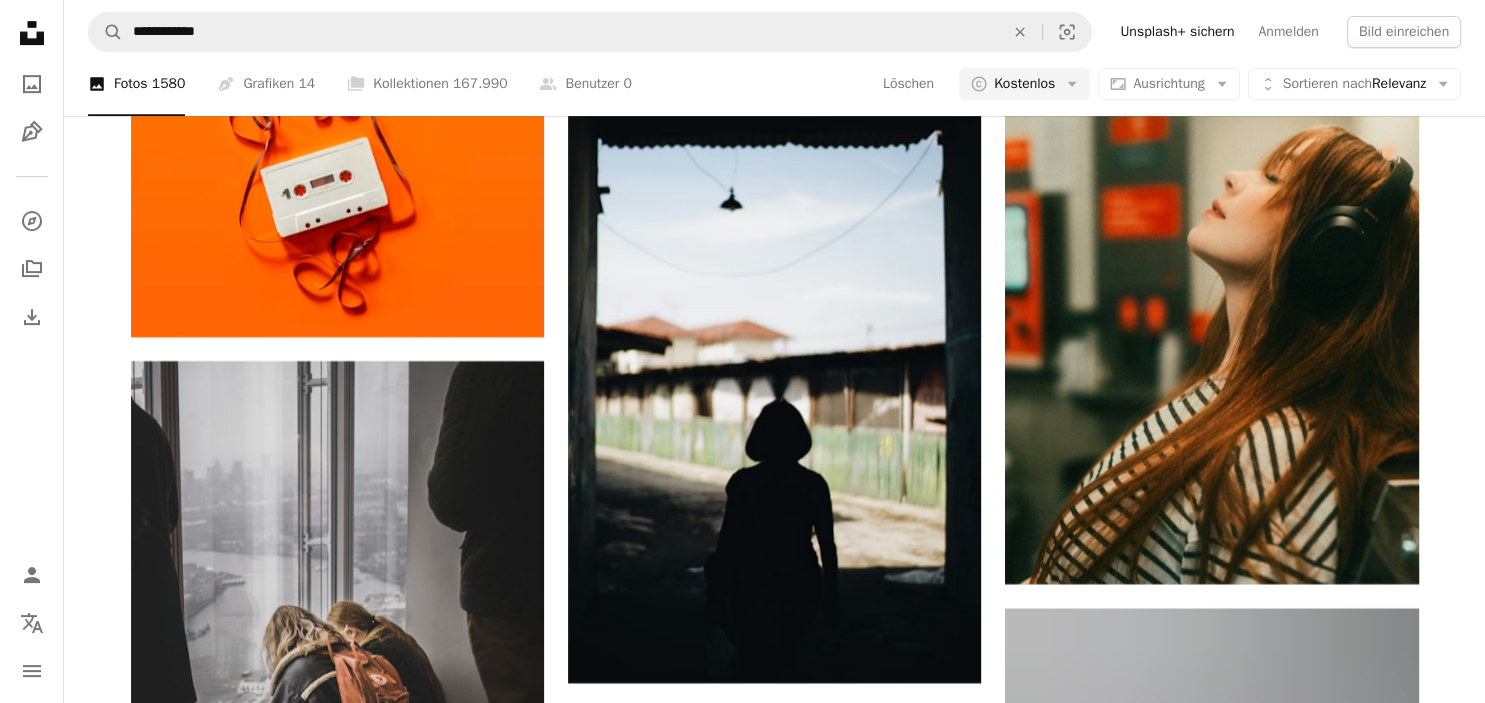 scroll, scrollTop: 23106, scrollLeft: 0, axis: vertical 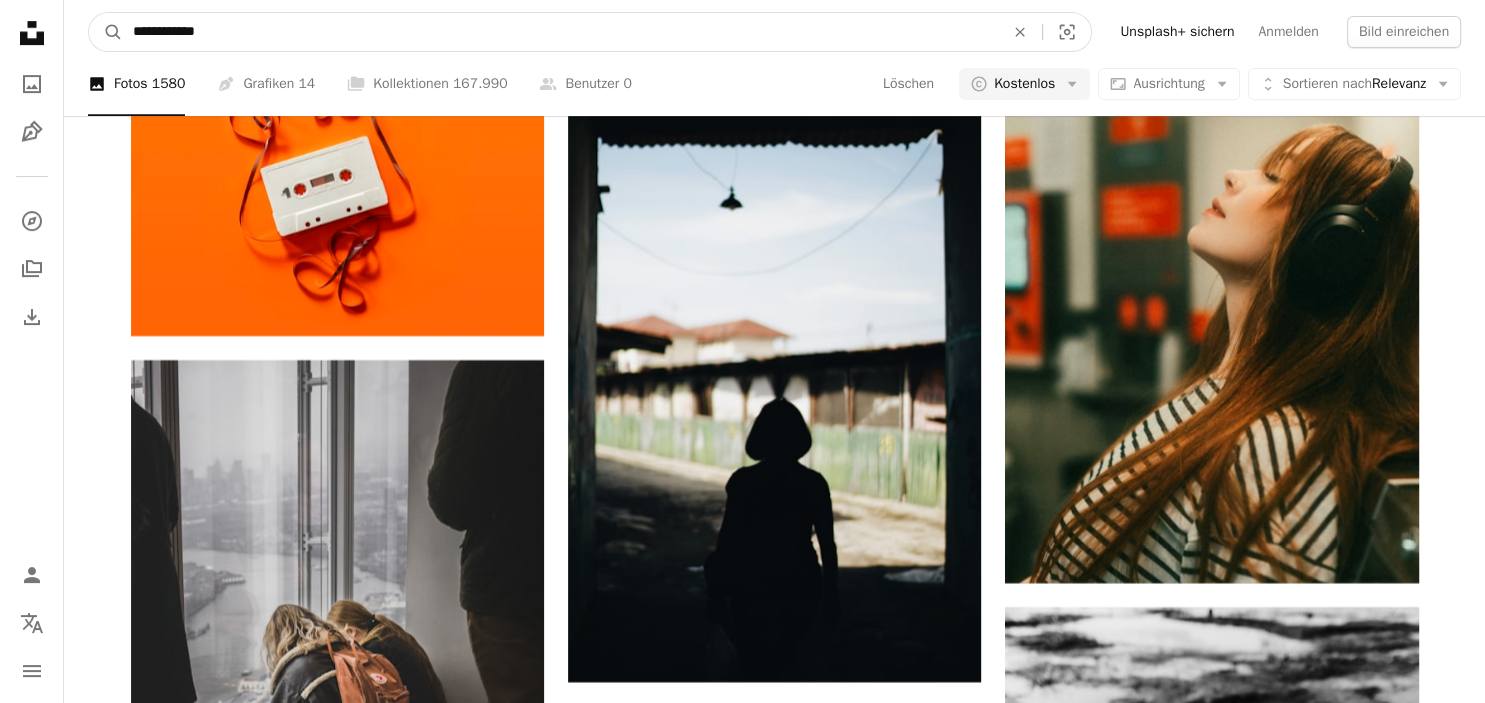 click on "**********" at bounding box center (560, 32) 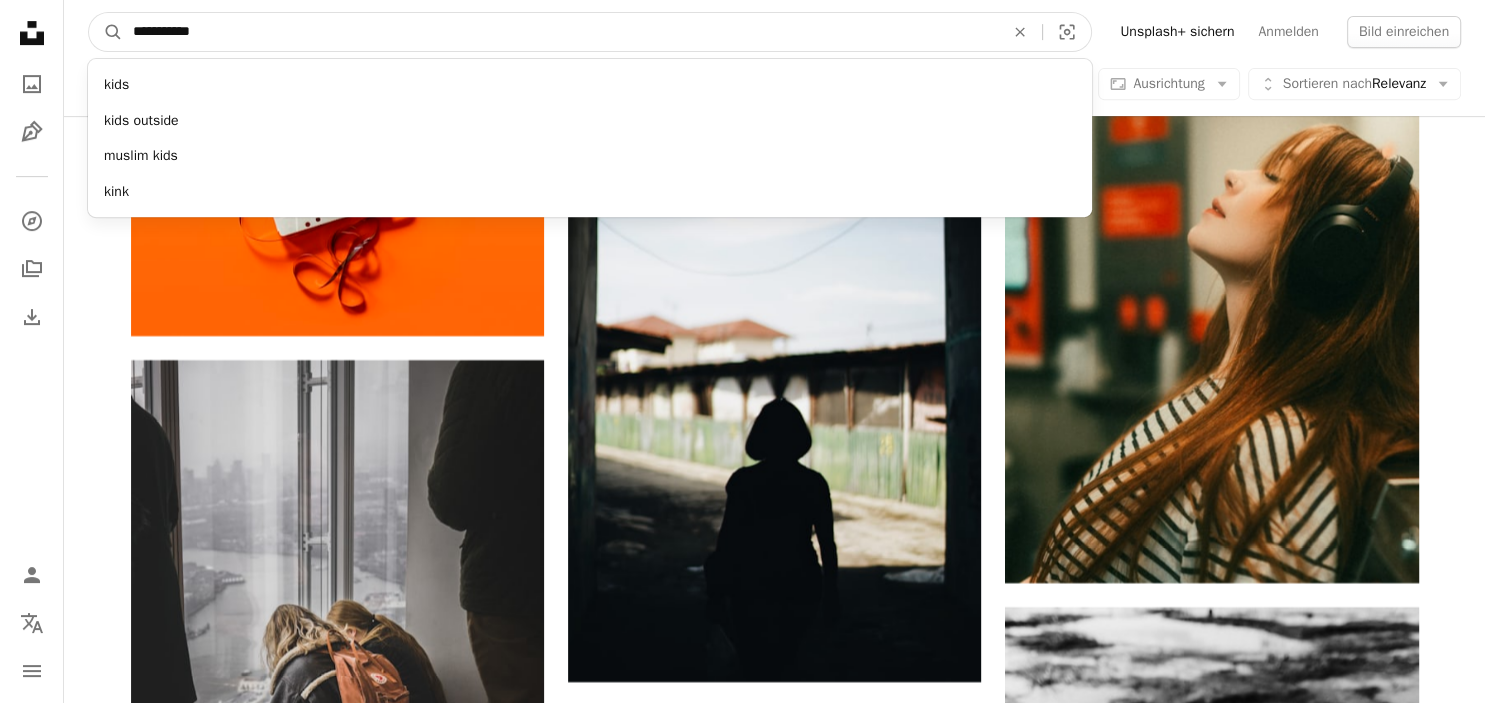 type on "**********" 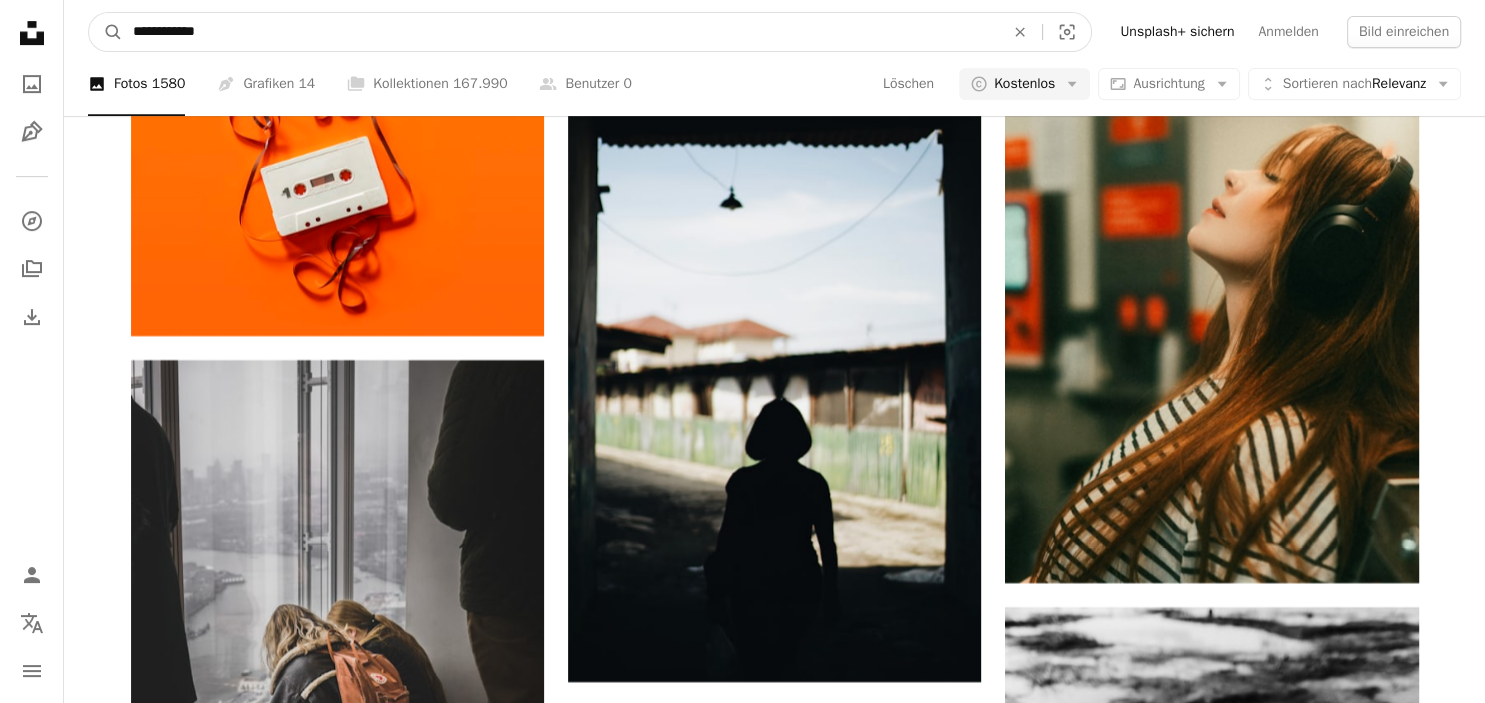 click on "A magnifying glass" at bounding box center (106, 32) 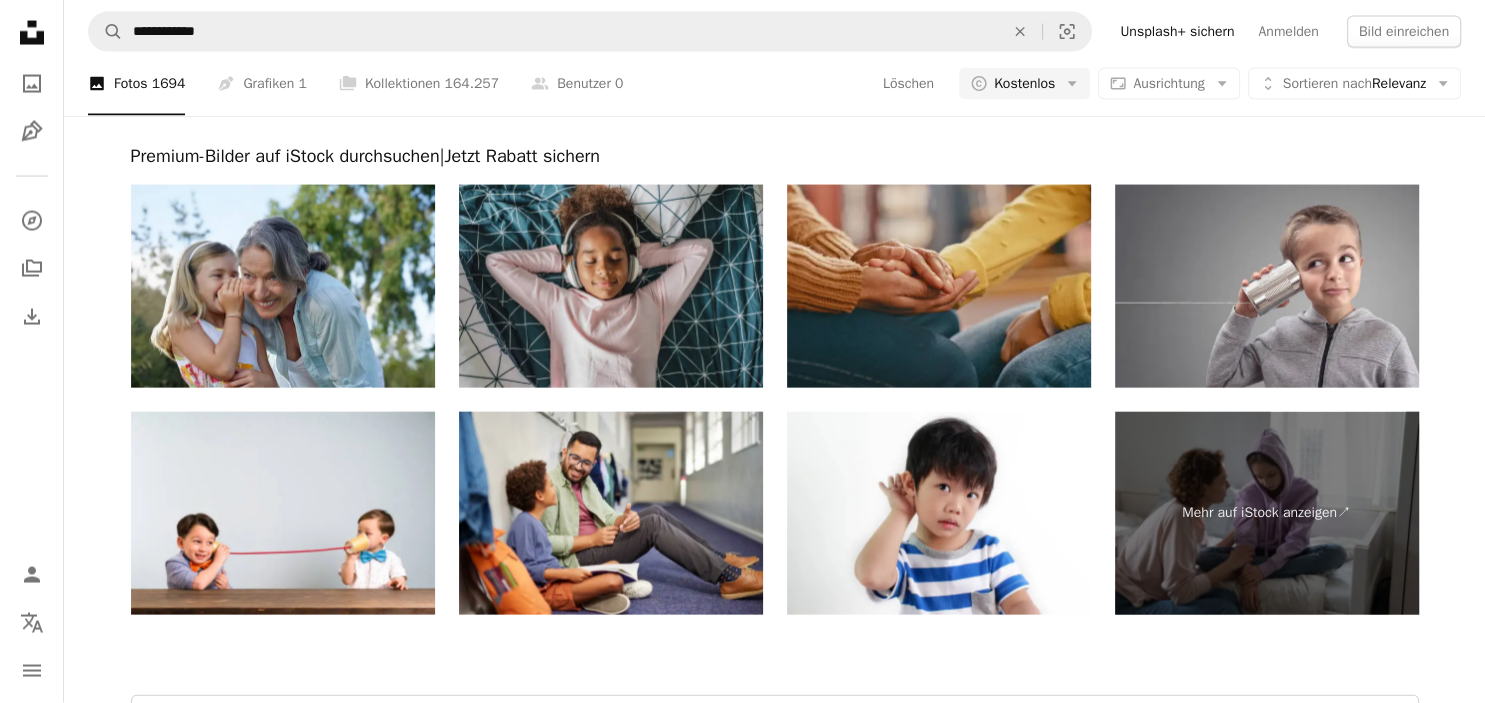 scroll, scrollTop: 4274, scrollLeft: 0, axis: vertical 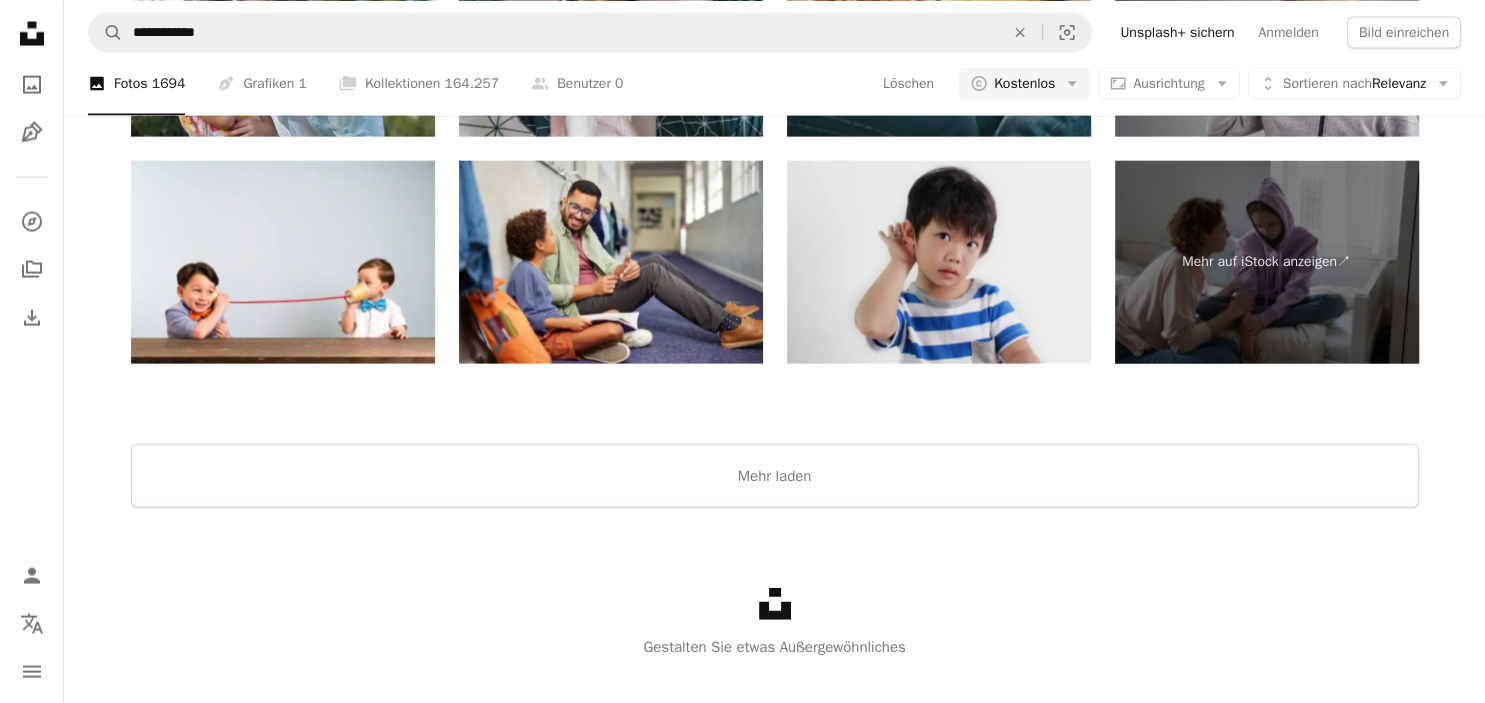 click at bounding box center [939, 261] 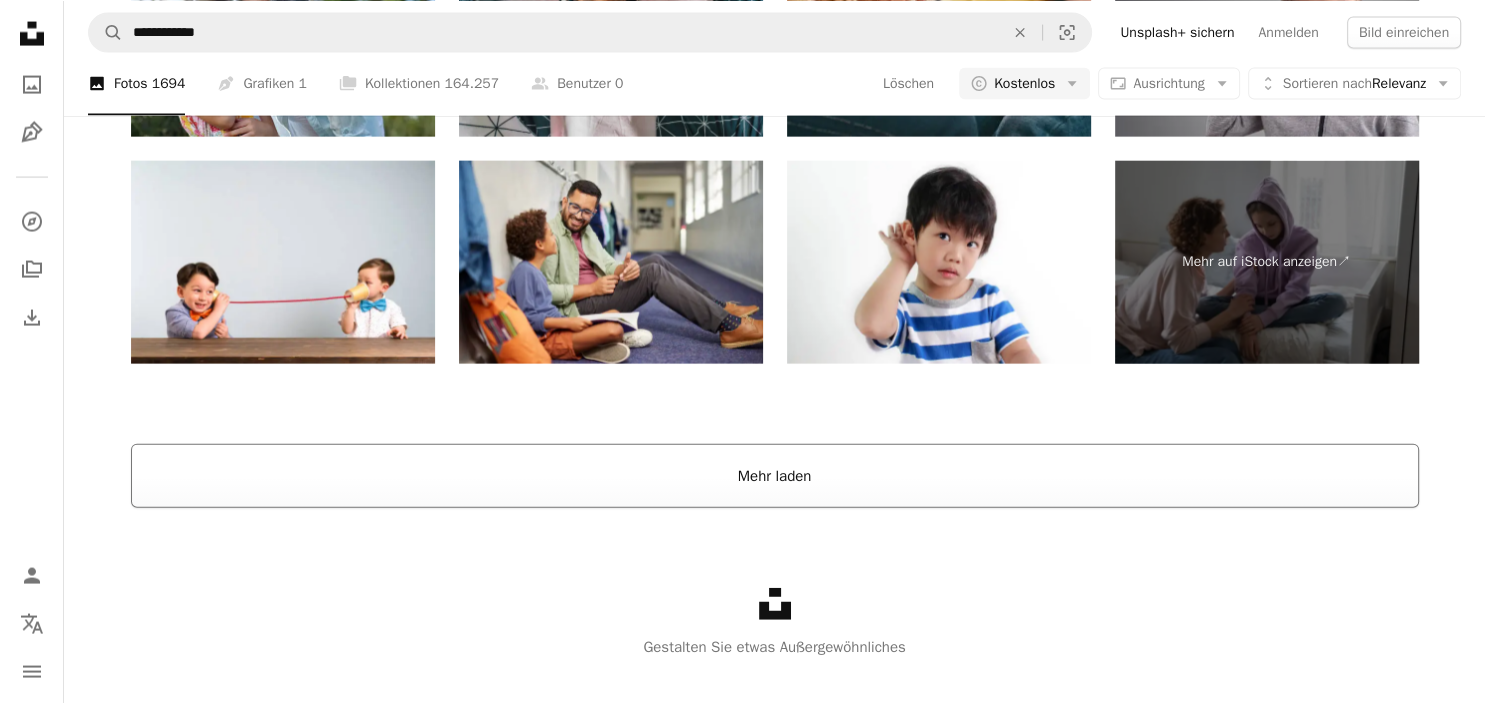 click on "Mehr laden" at bounding box center (775, 475) 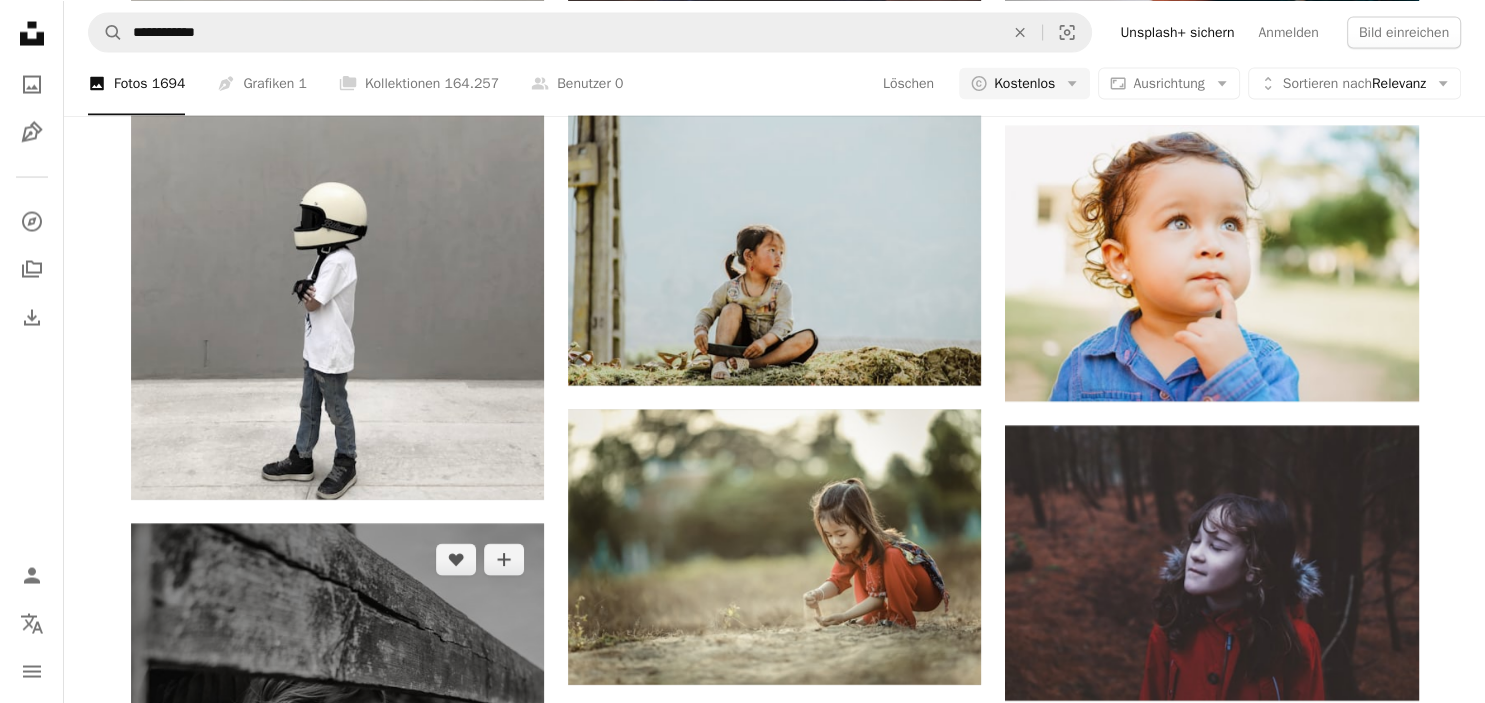 scroll, scrollTop: 3959, scrollLeft: 0, axis: vertical 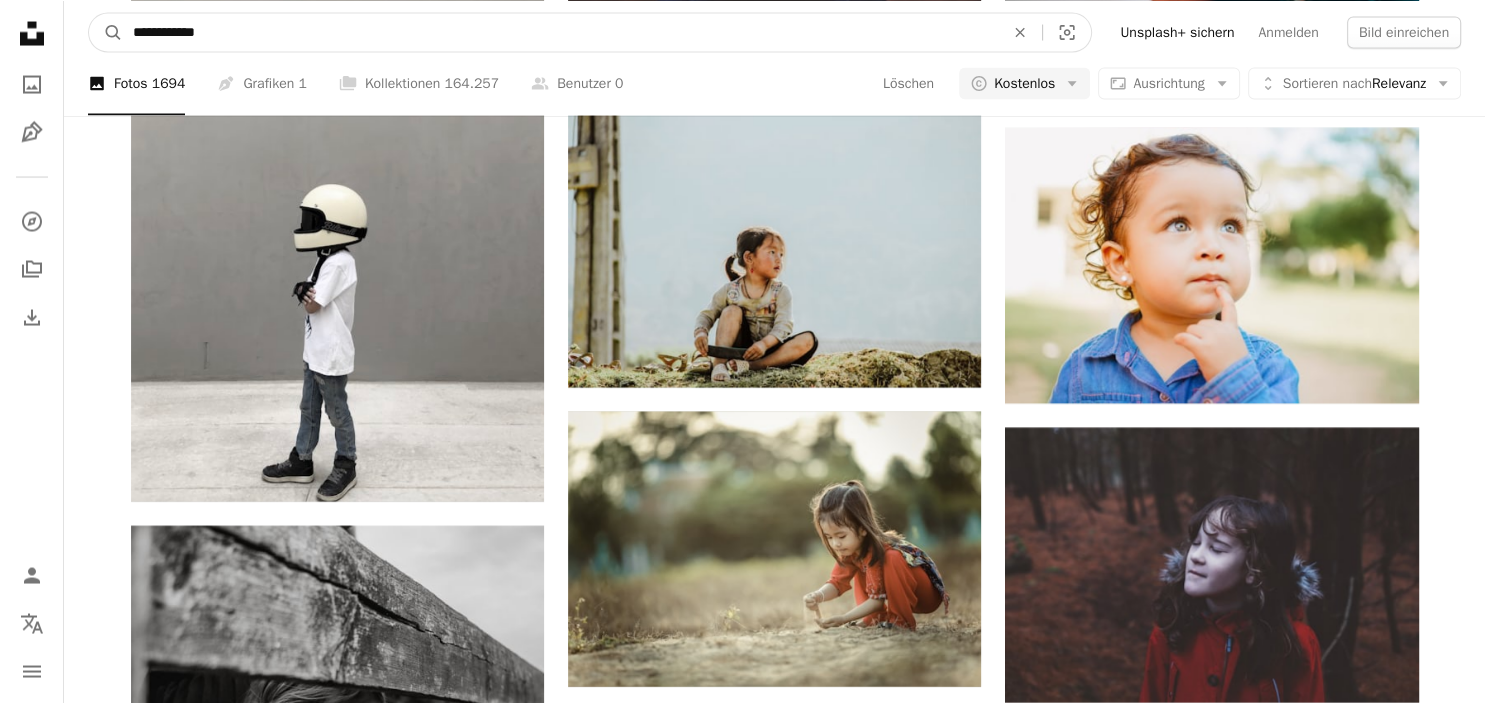 click on "**********" at bounding box center [560, 32] 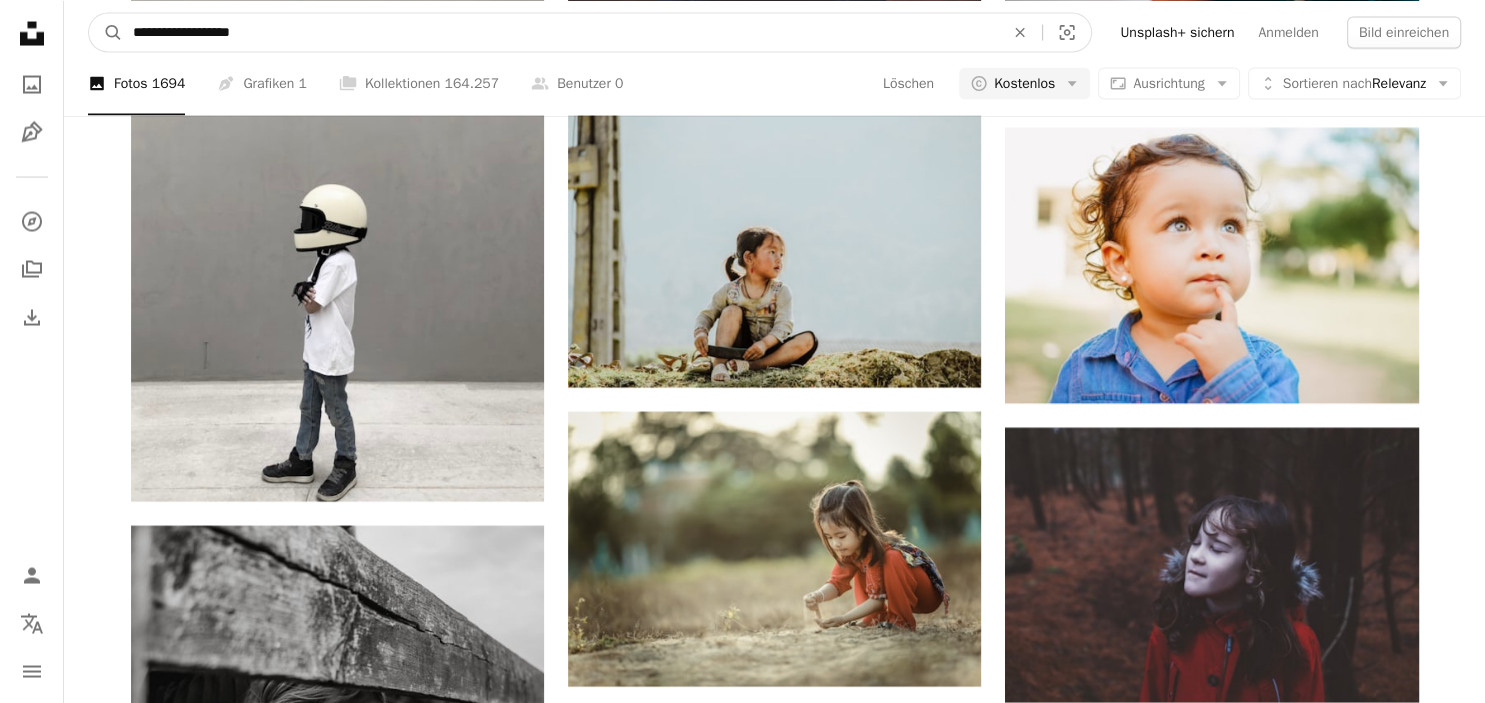type on "**********" 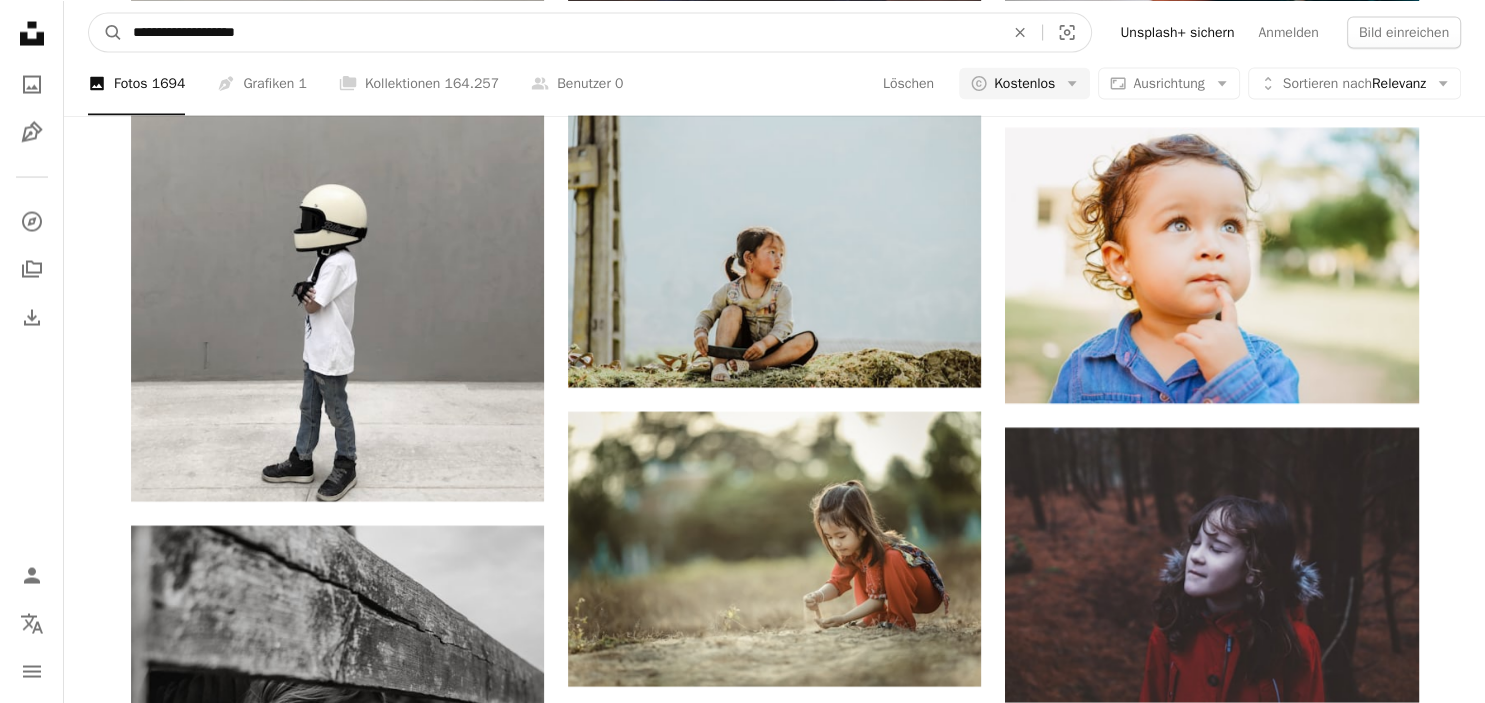 click on "A magnifying glass" at bounding box center (106, 32) 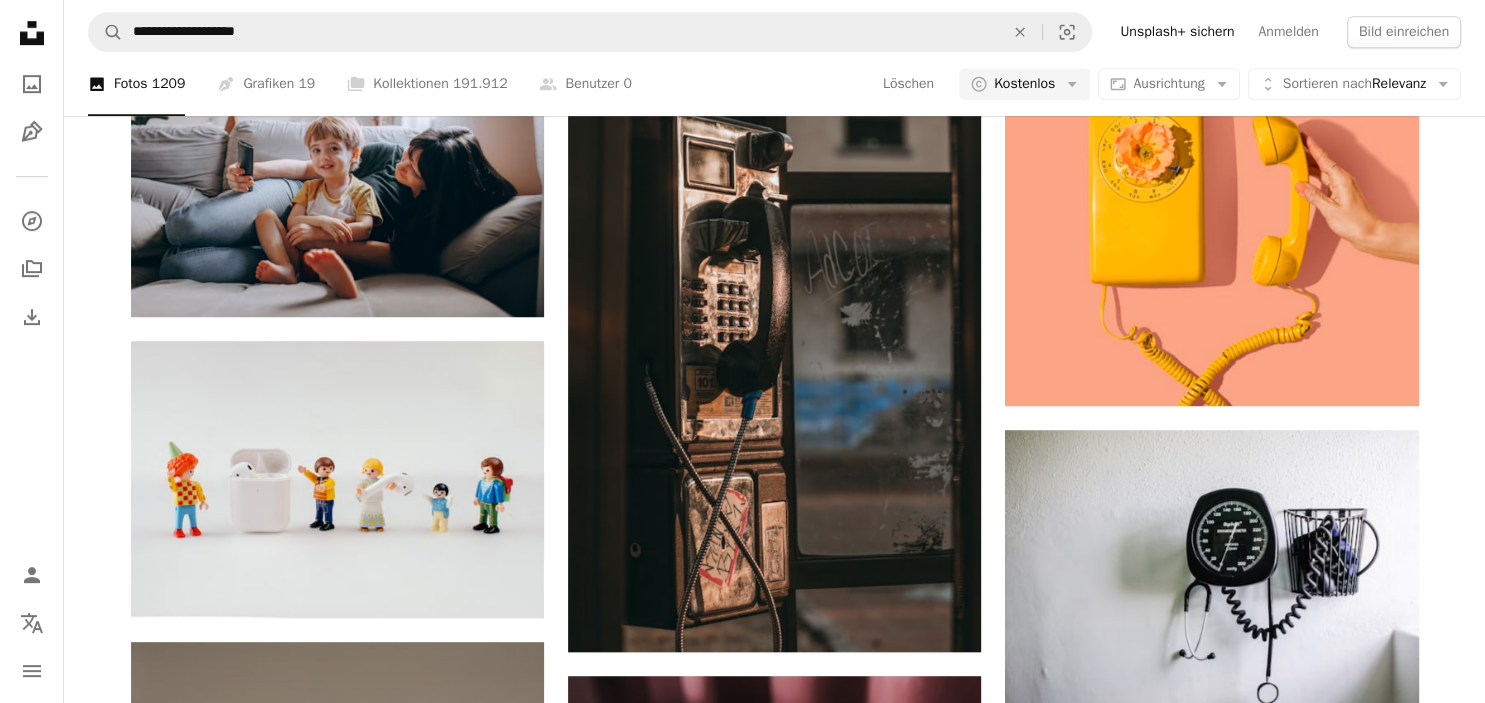 scroll, scrollTop: 0, scrollLeft: 0, axis: both 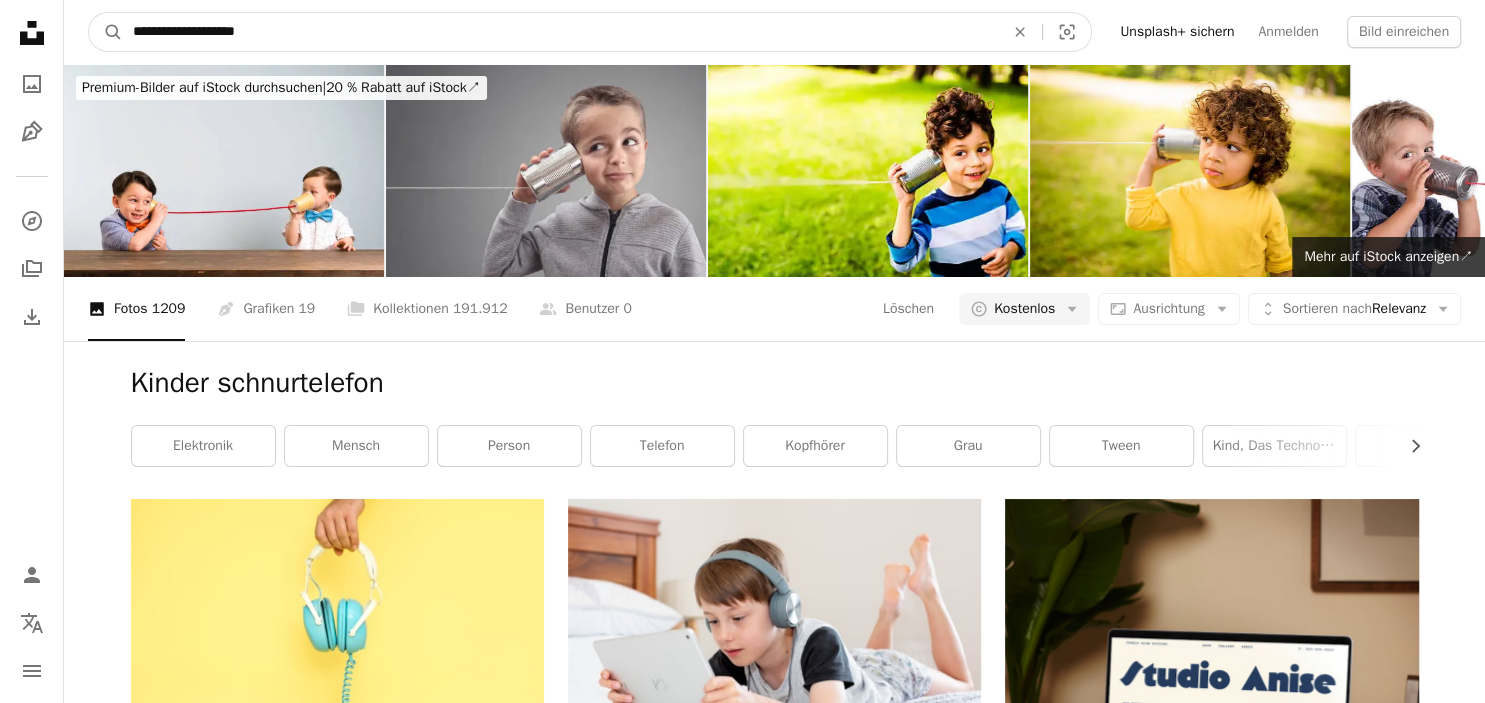 click on "**********" at bounding box center (560, 32) 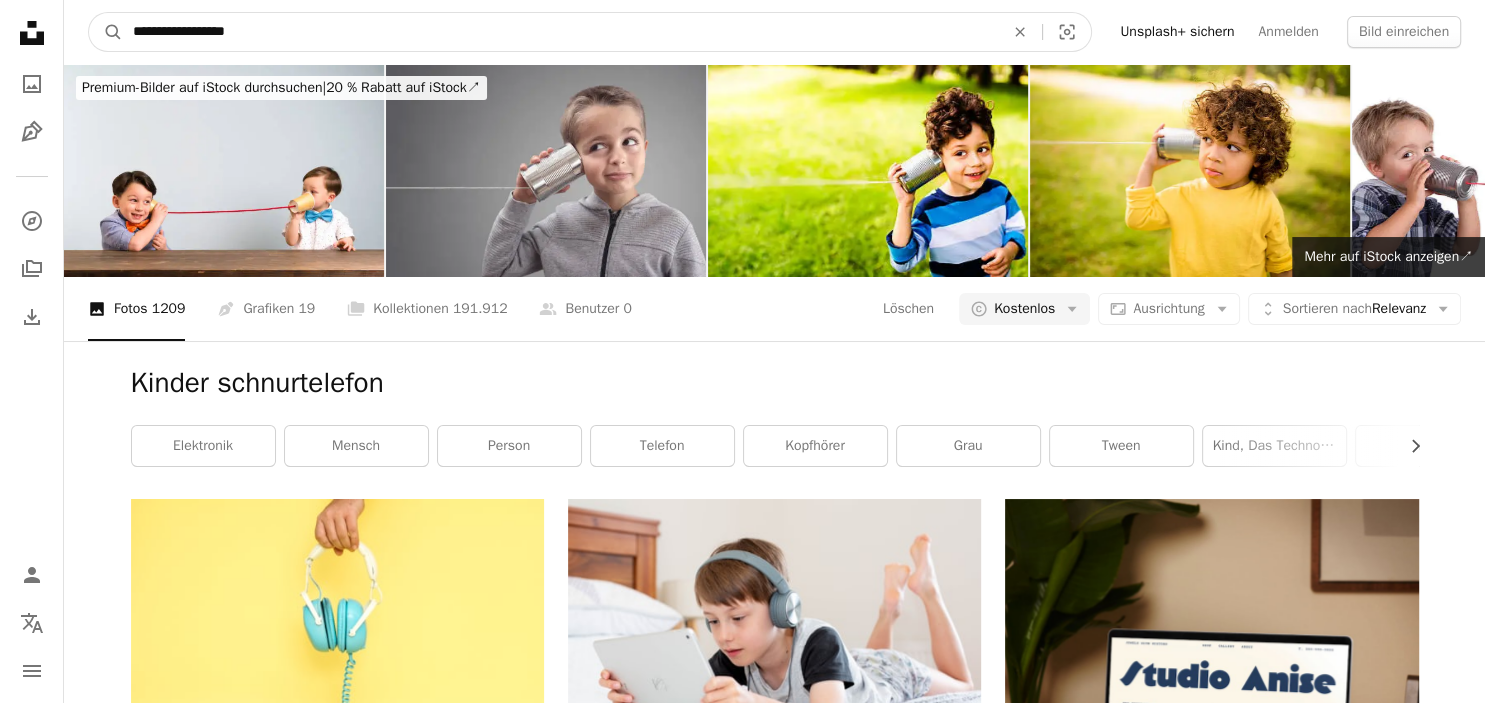 type on "**********" 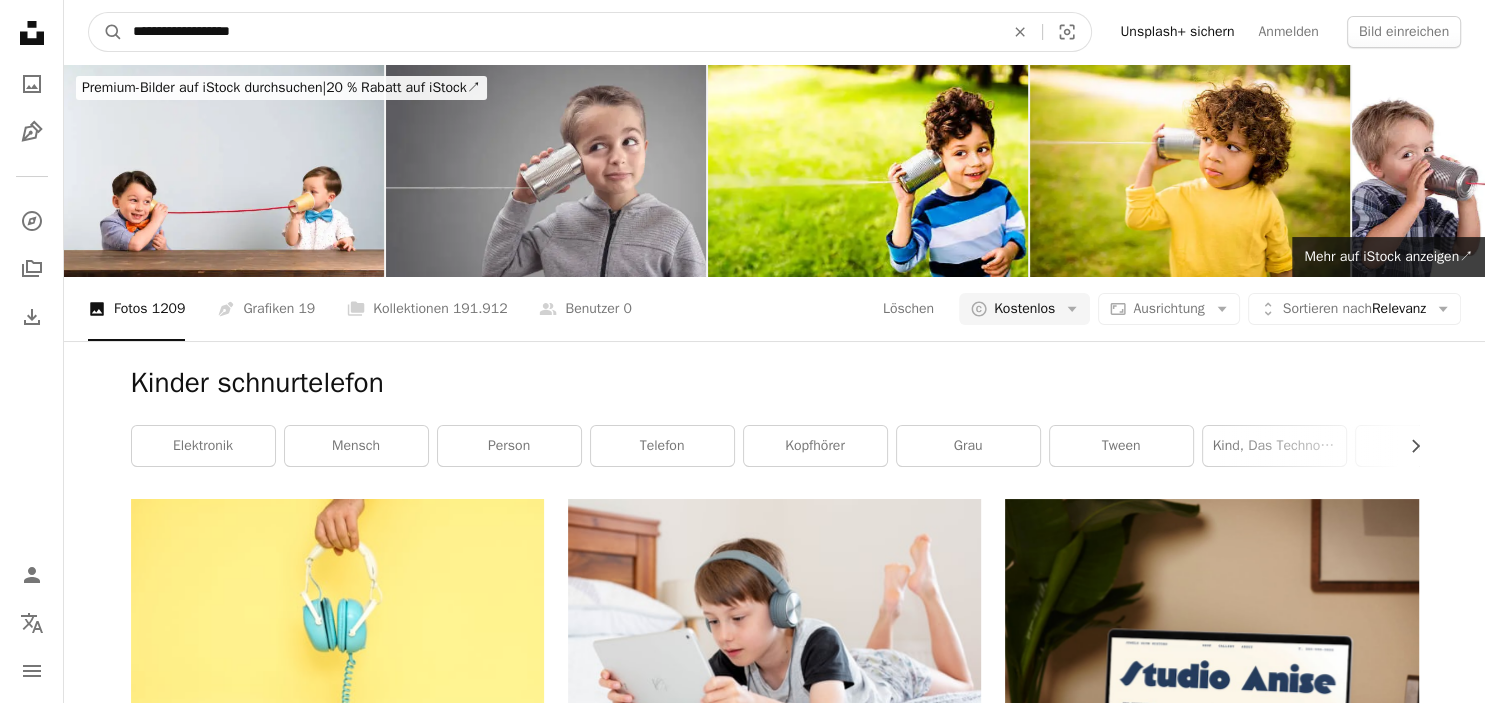 click on "A magnifying glass" at bounding box center [106, 32] 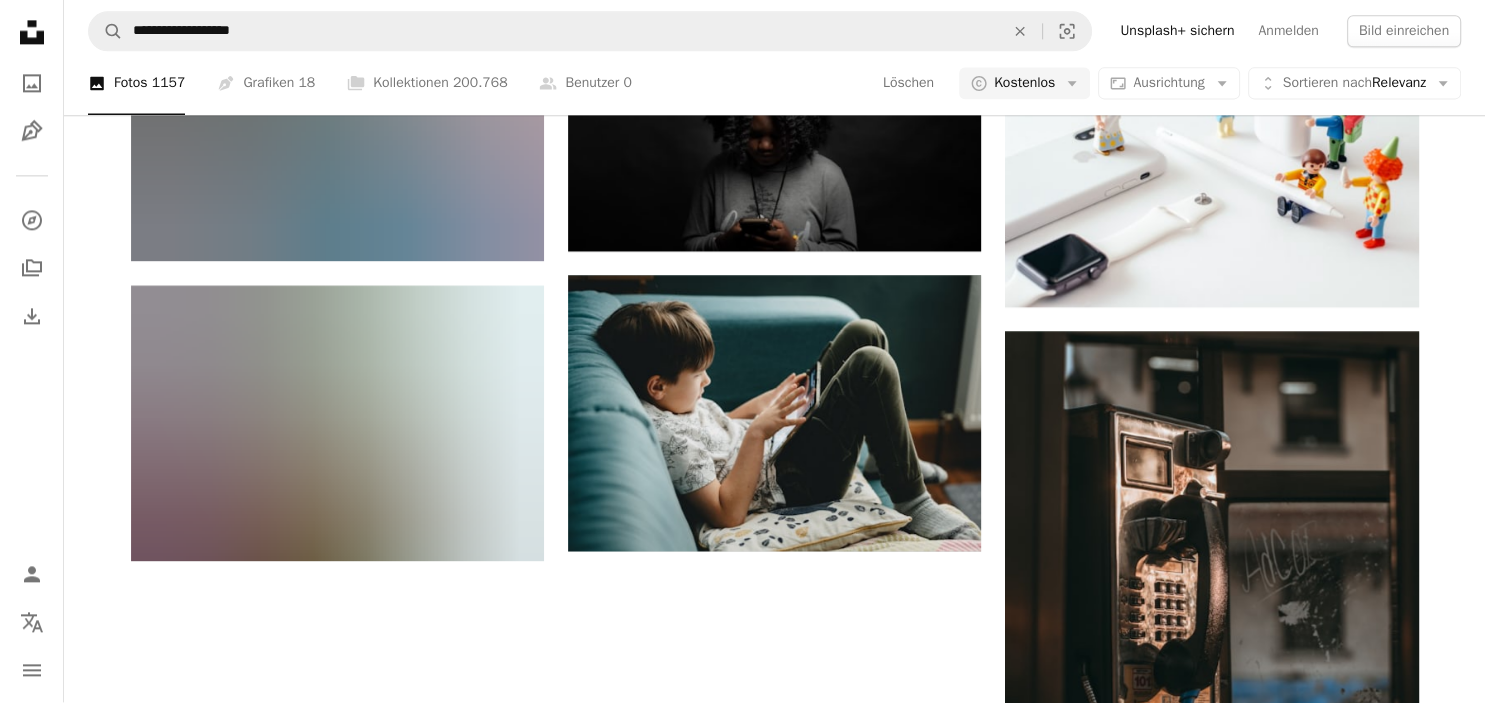 scroll, scrollTop: 2719, scrollLeft: 0, axis: vertical 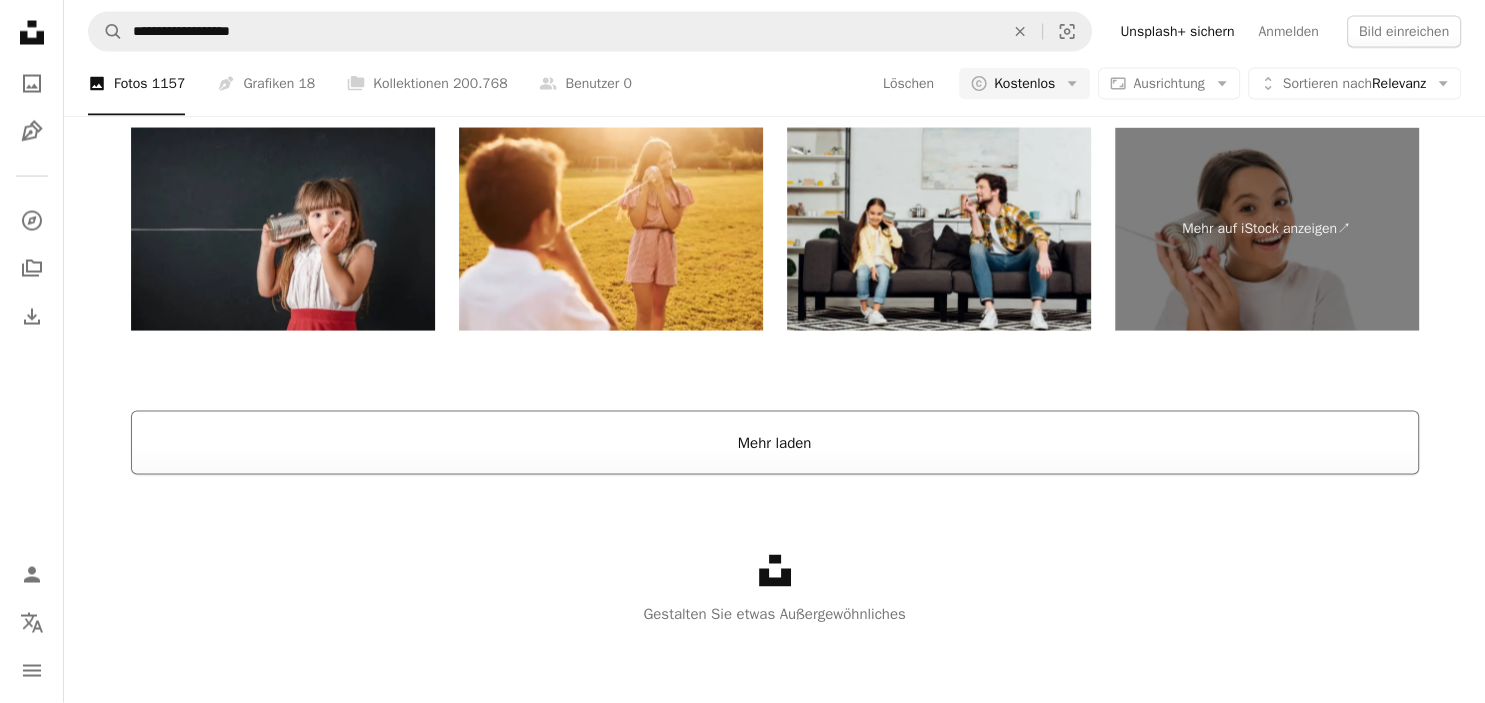 click on "Mehr laden" at bounding box center (775, 443) 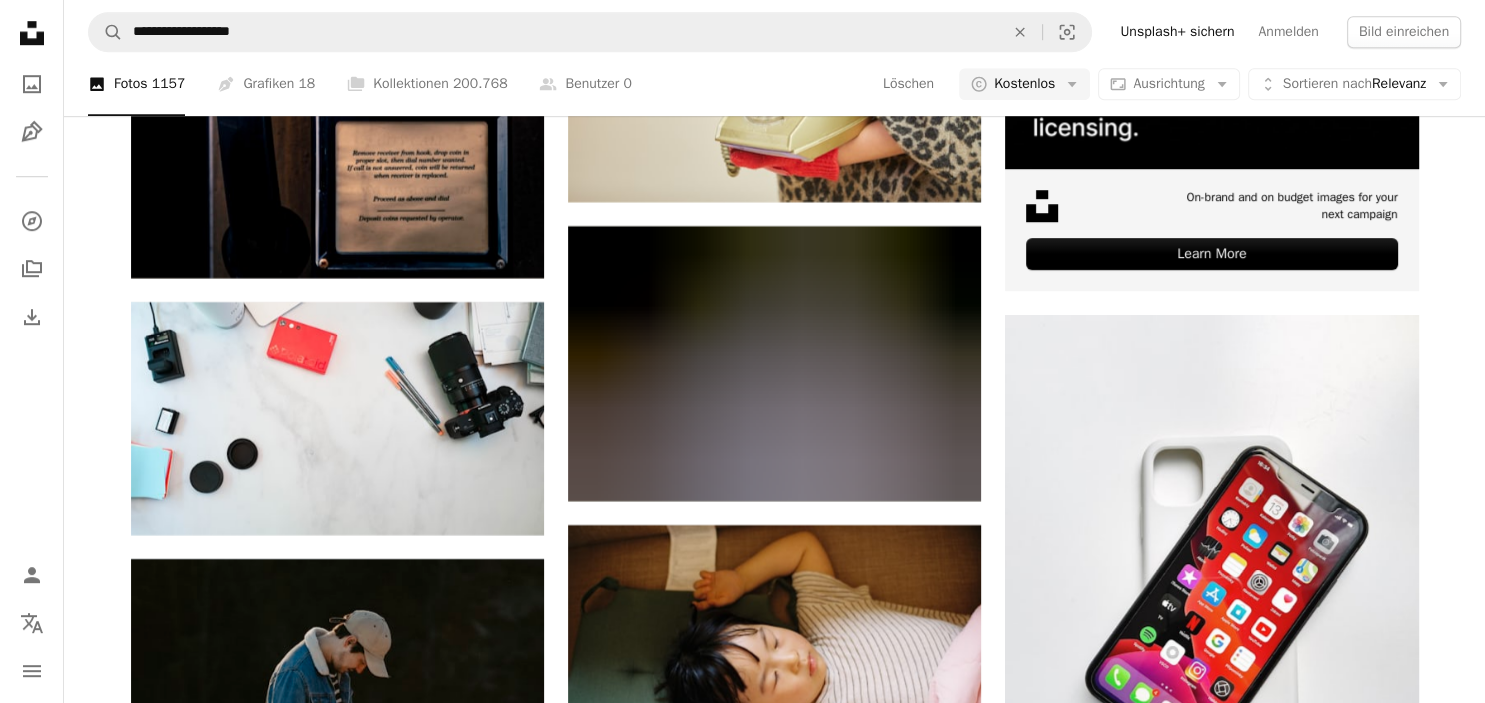 scroll, scrollTop: 8925, scrollLeft: 0, axis: vertical 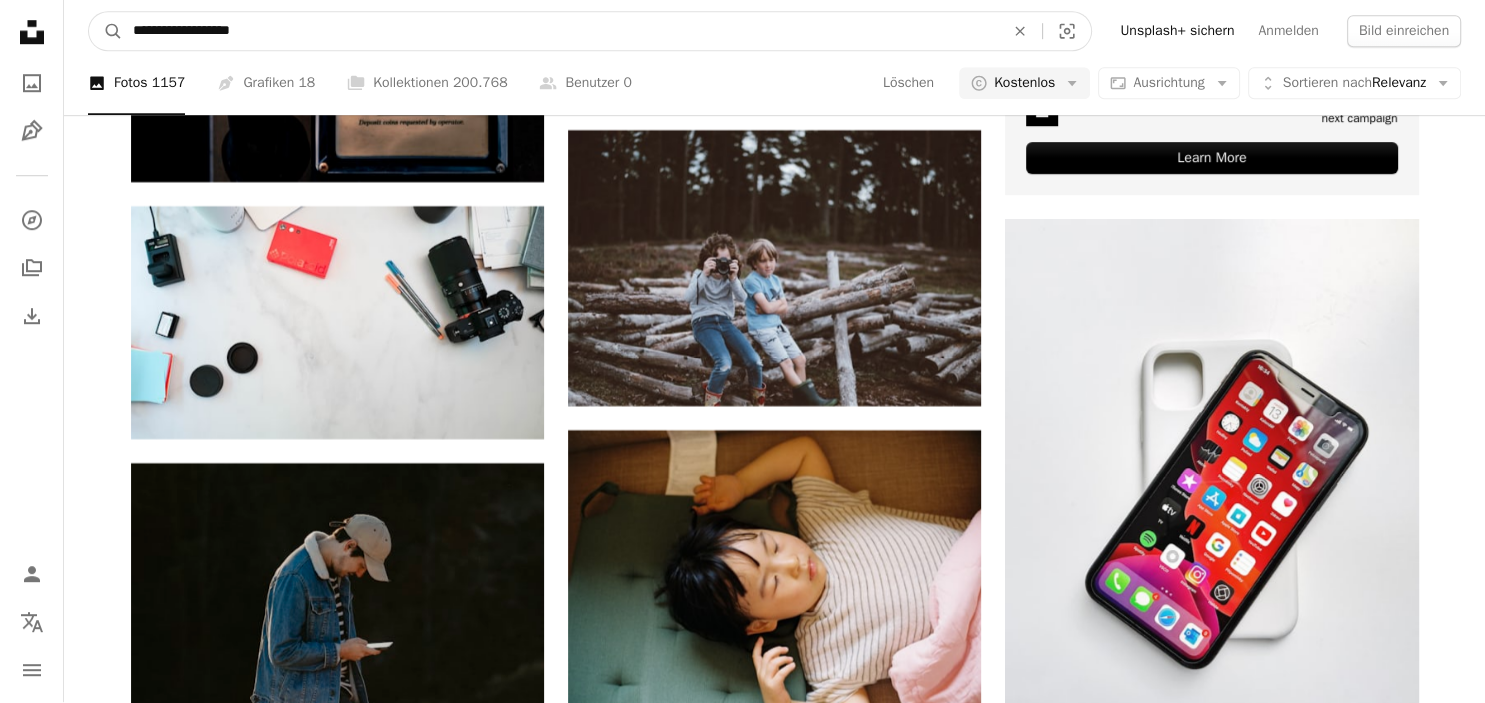 click on "**********" at bounding box center [560, 32] 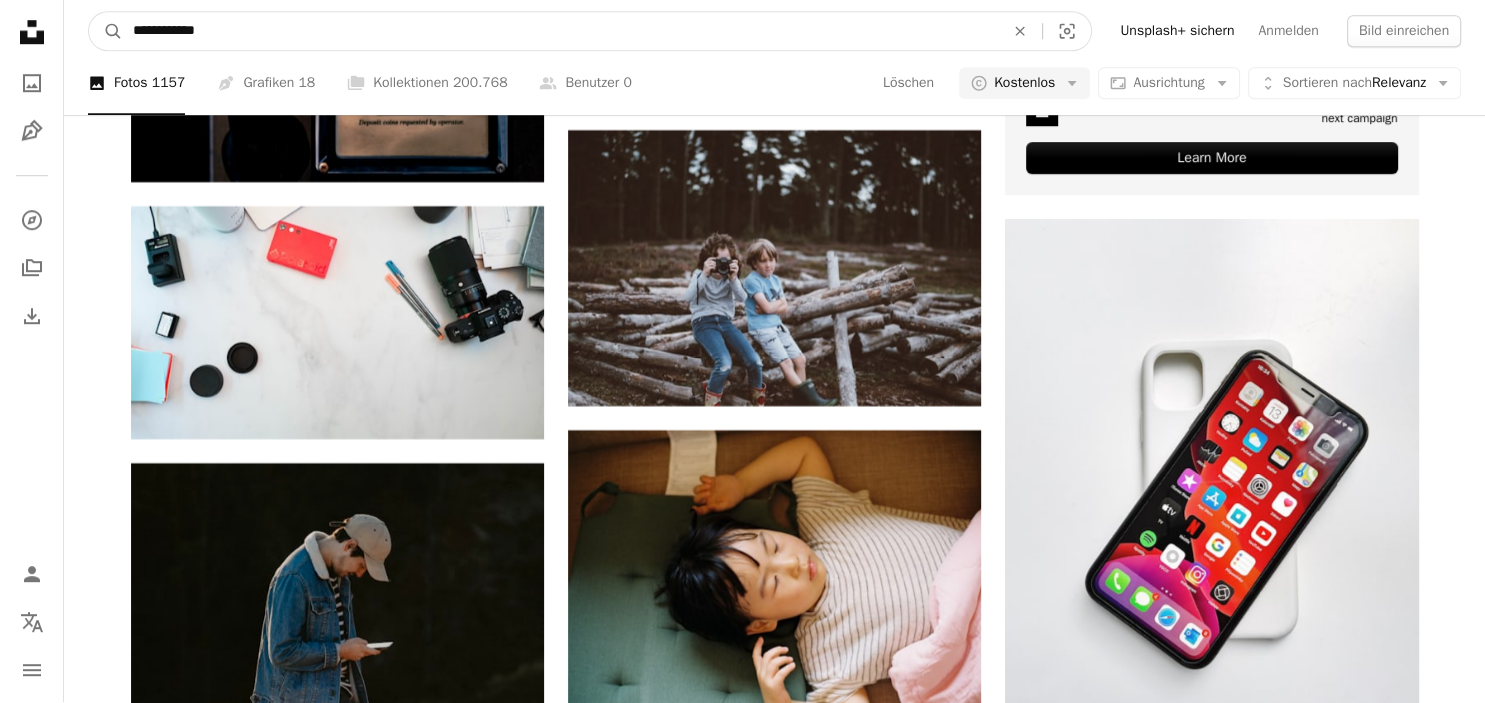 type on "**********" 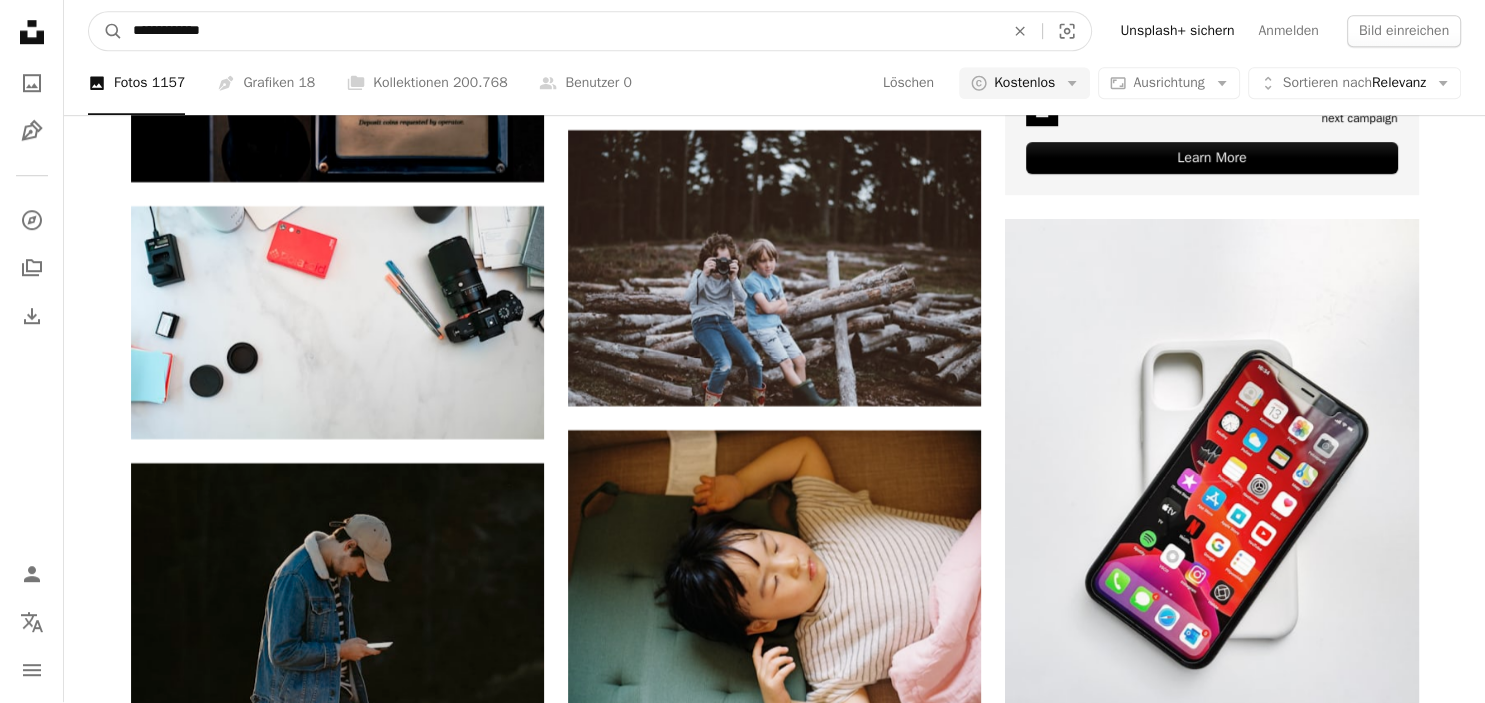 click on "A magnifying glass" at bounding box center [106, 32] 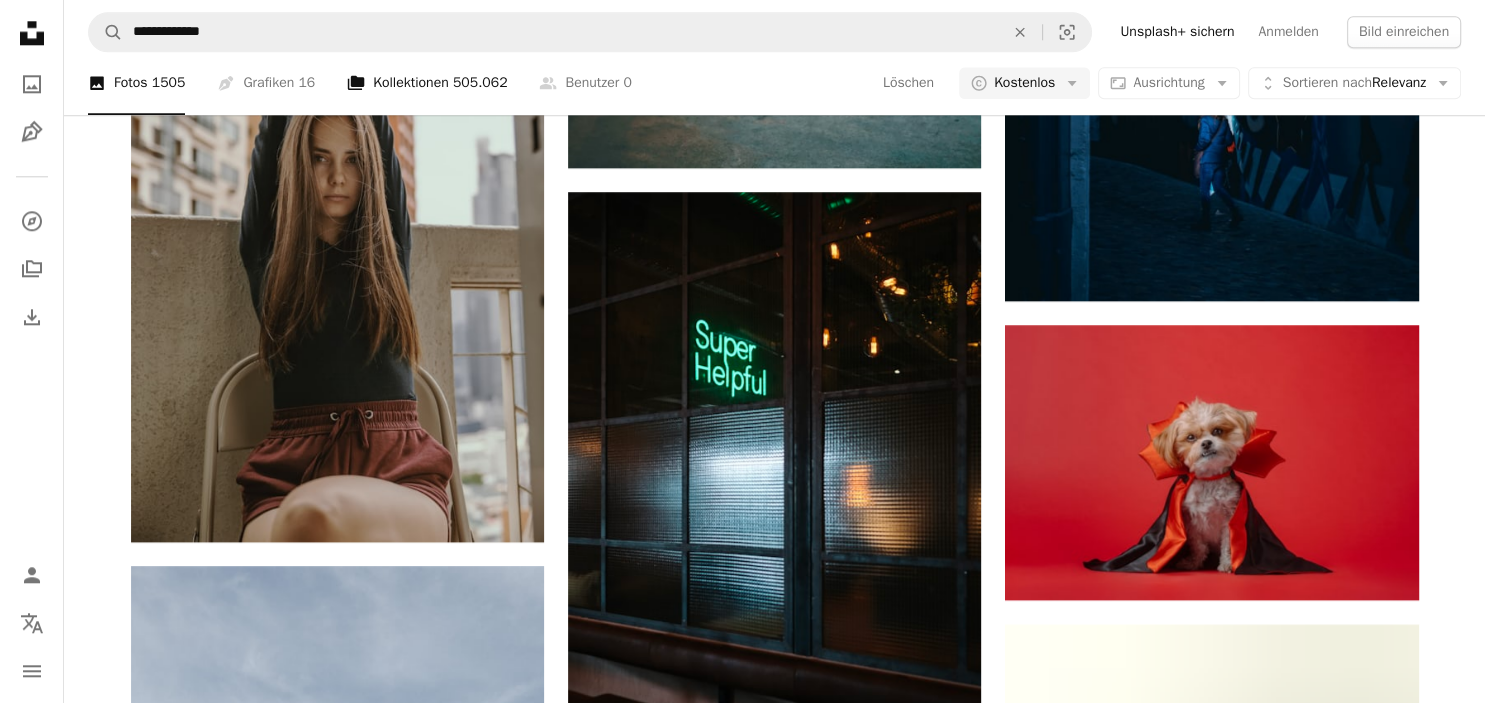 scroll, scrollTop: 2218, scrollLeft: 0, axis: vertical 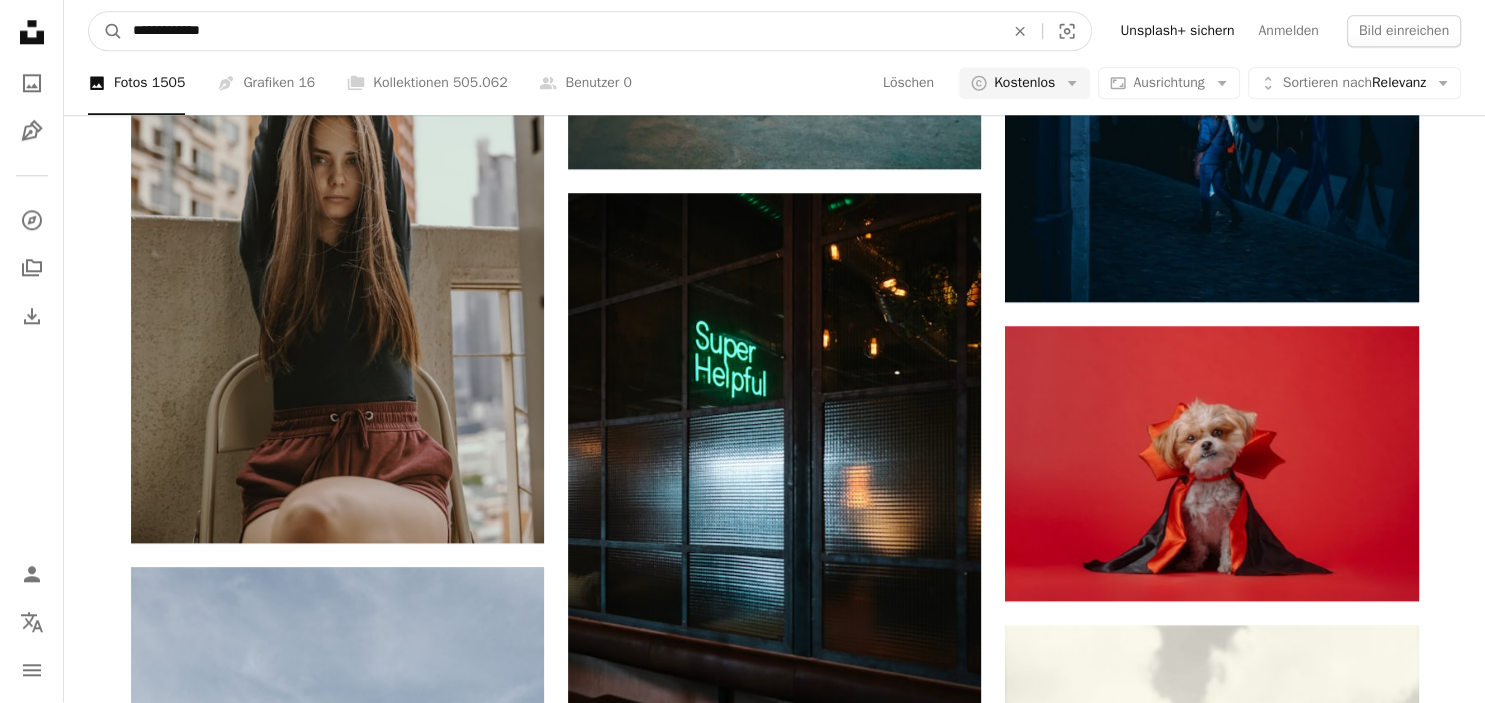 click on "**********" at bounding box center [560, 32] 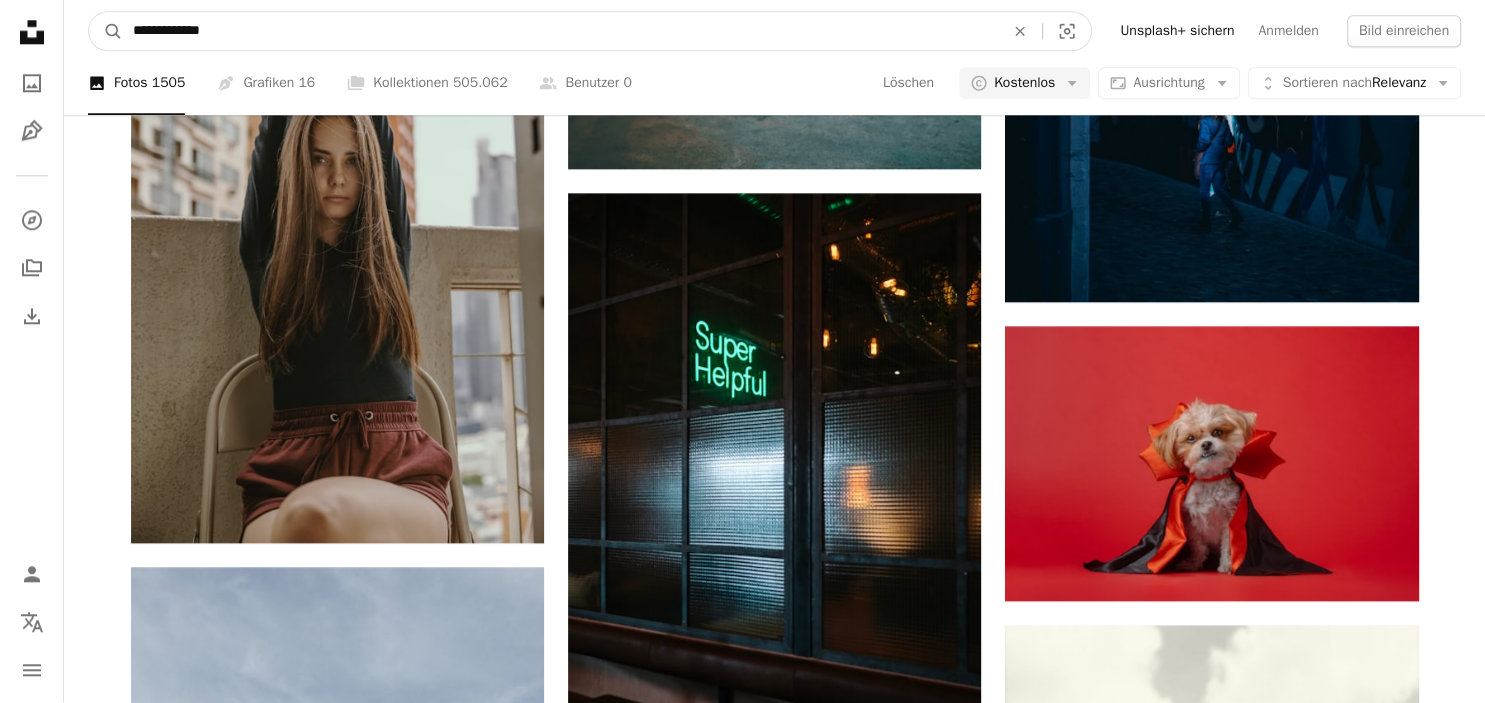 type on "**********" 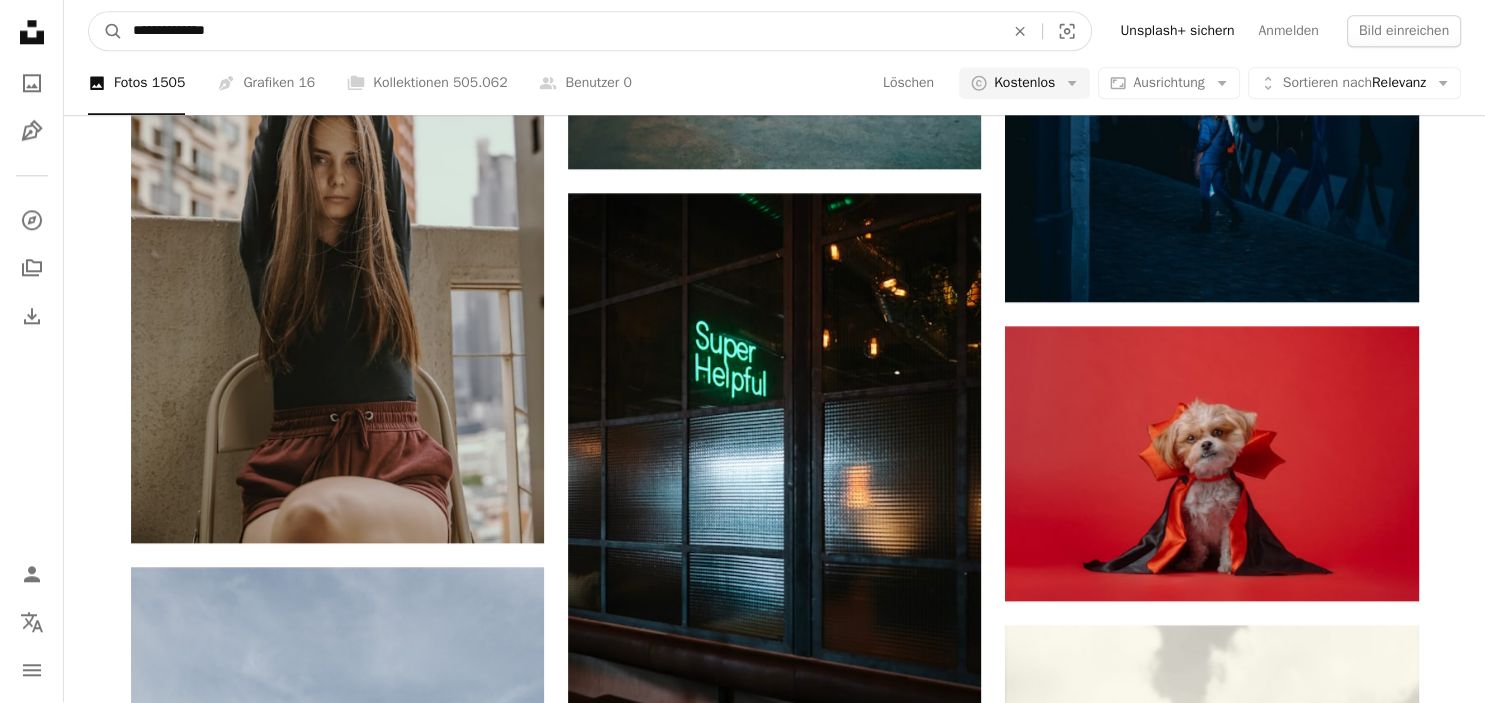 click on "A magnifying glass" at bounding box center [106, 32] 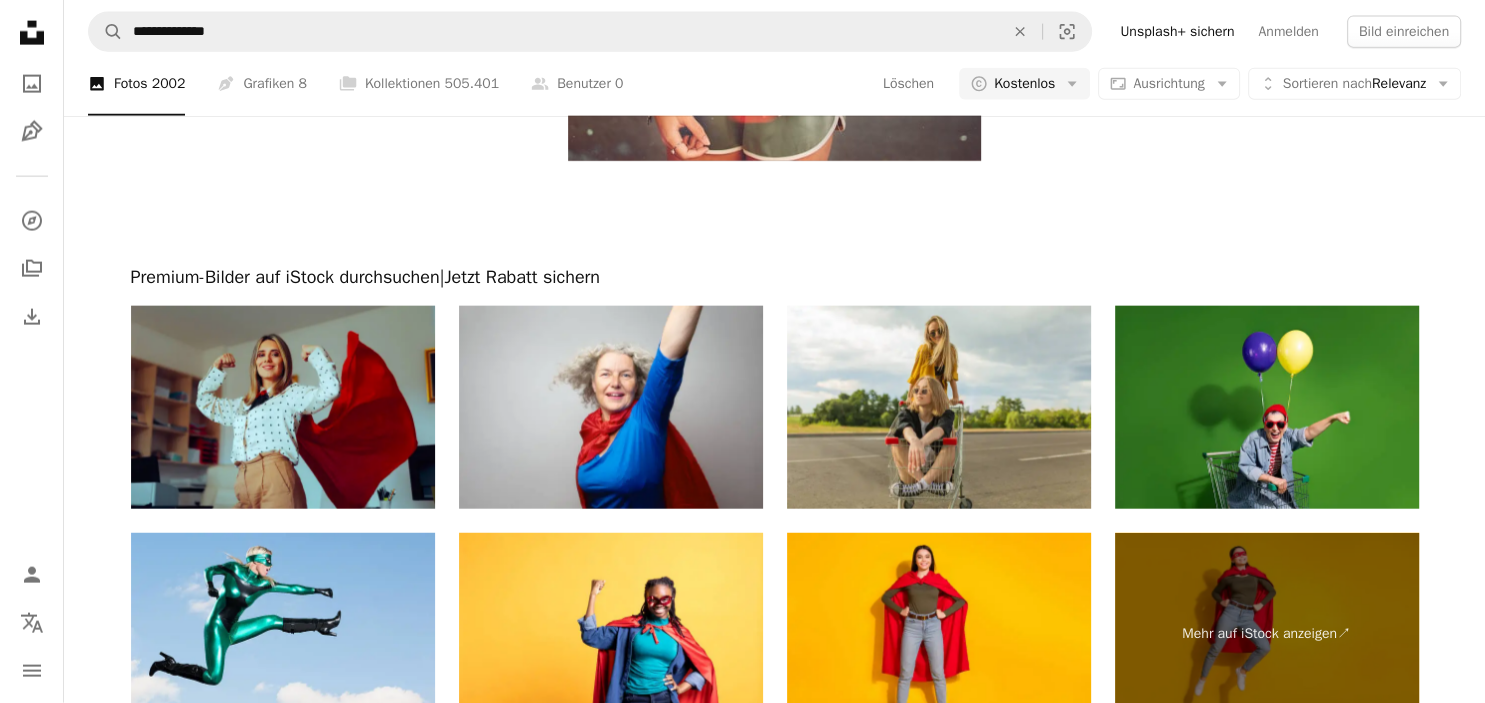 scroll, scrollTop: 4932, scrollLeft: 0, axis: vertical 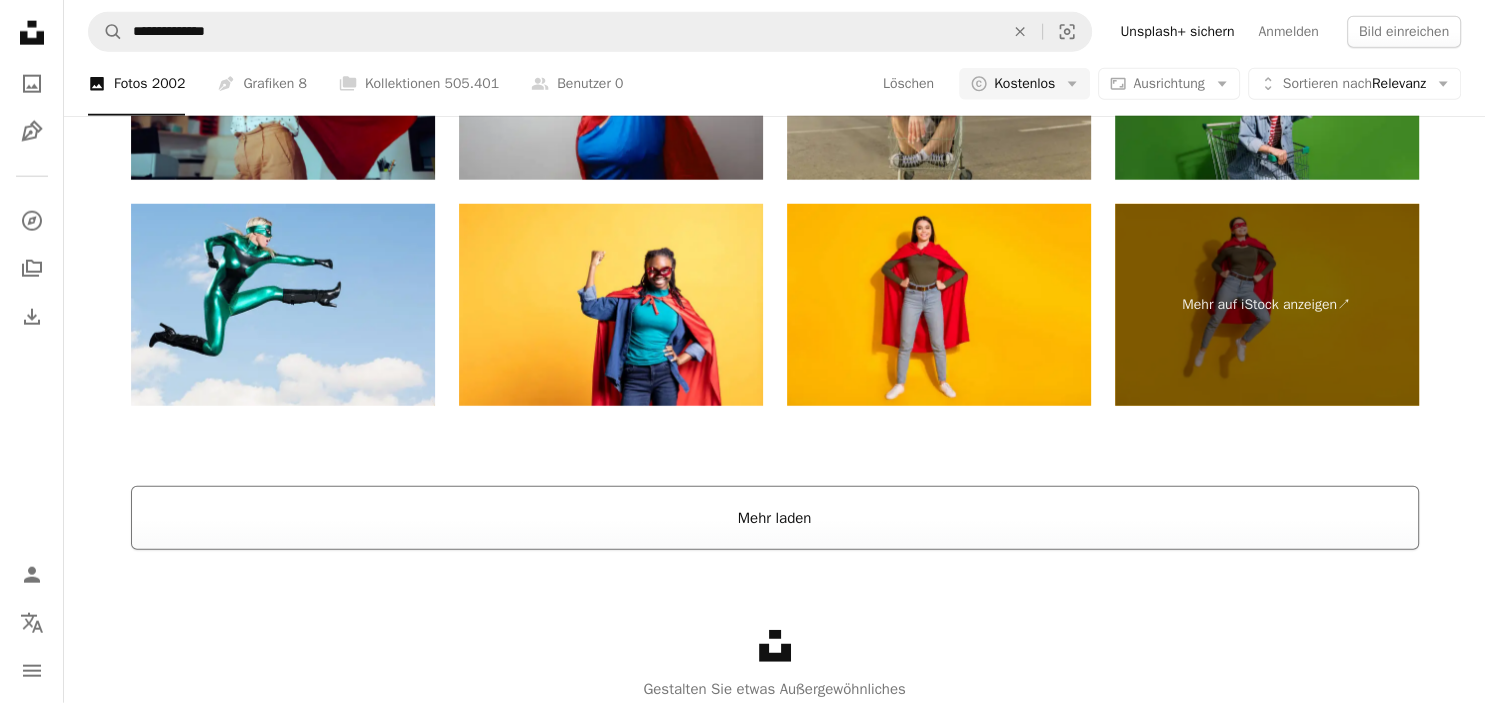 click on "Mehr laden" at bounding box center [775, 518] 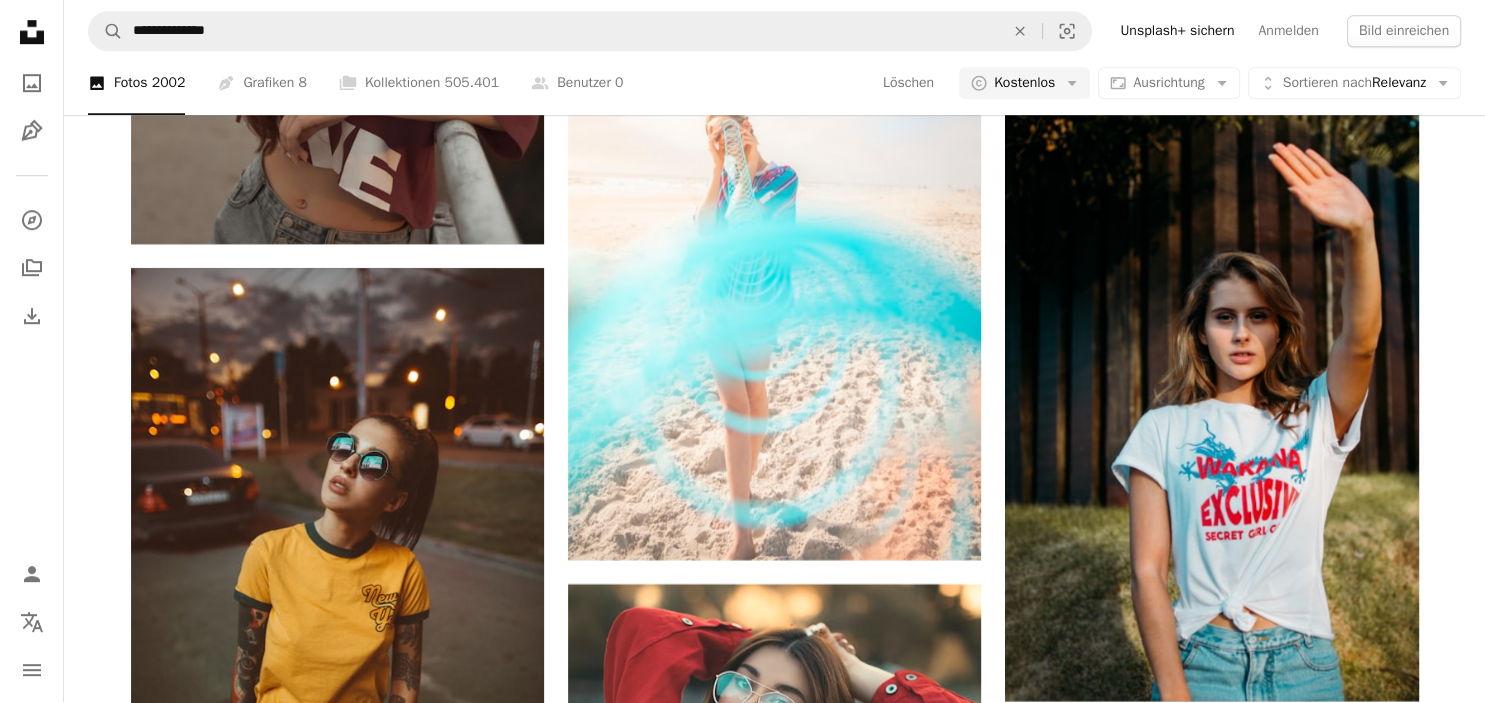 scroll, scrollTop: 8803, scrollLeft: 0, axis: vertical 